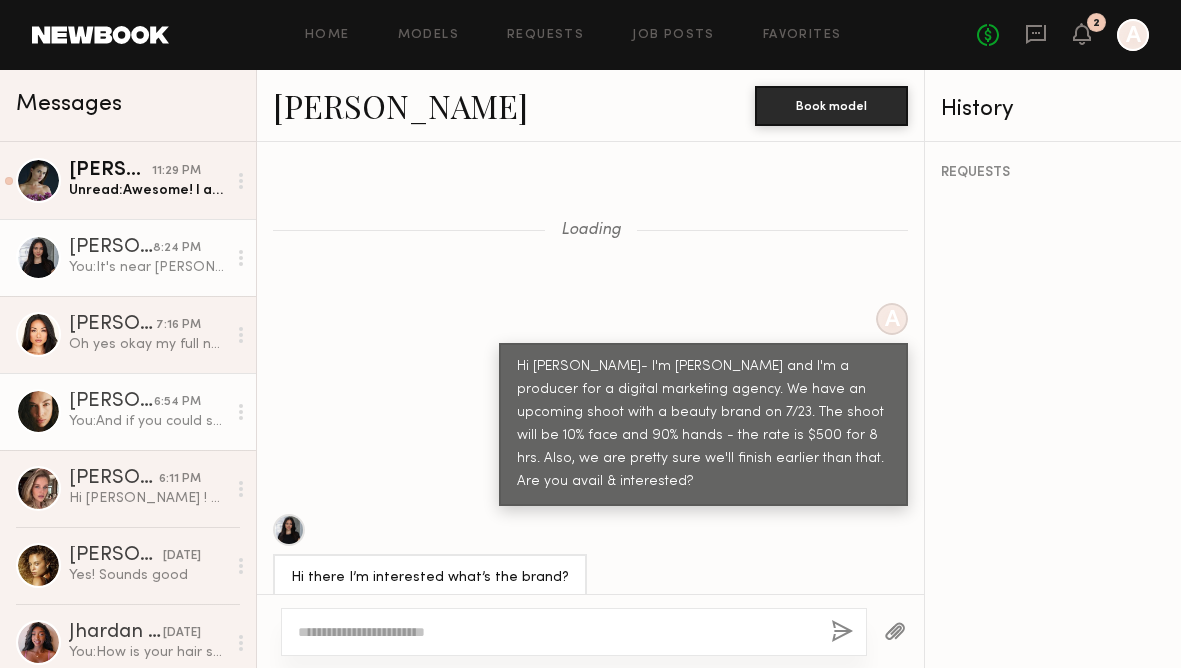 scroll, scrollTop: 0, scrollLeft: 0, axis: both 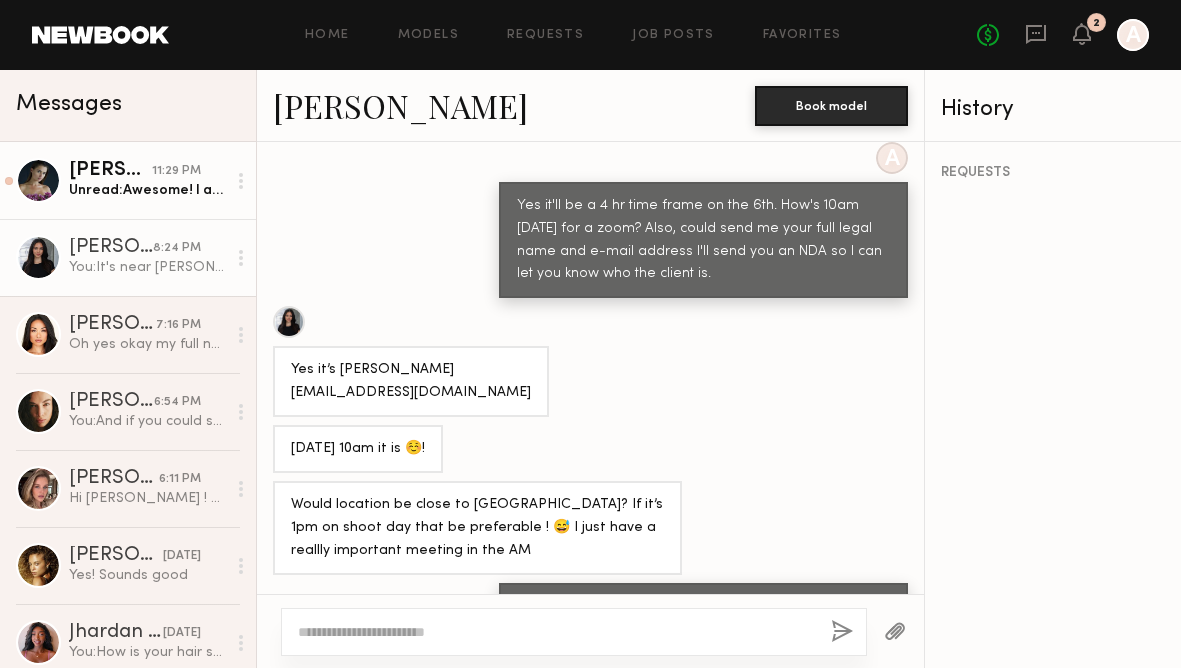 click on "Unread:  Awesome! I am flying to out of town Thursday morning for the weekend. Is it possible to jump on a call tomorrow at 2pm or anytime after" 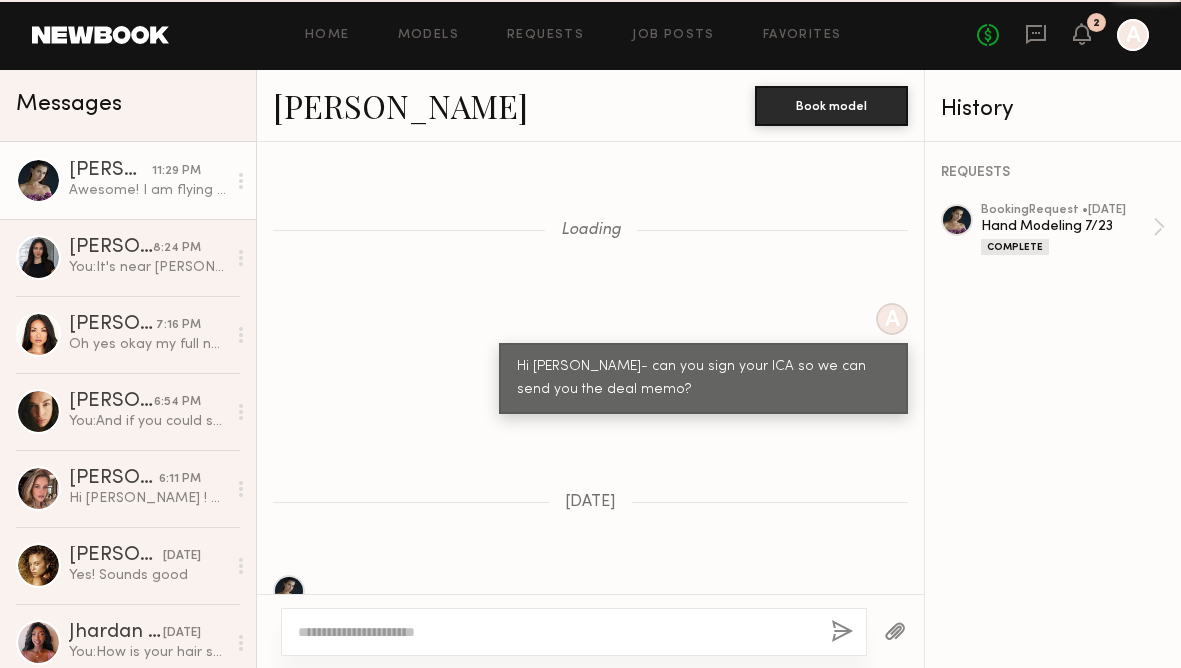 scroll, scrollTop: 1344, scrollLeft: 0, axis: vertical 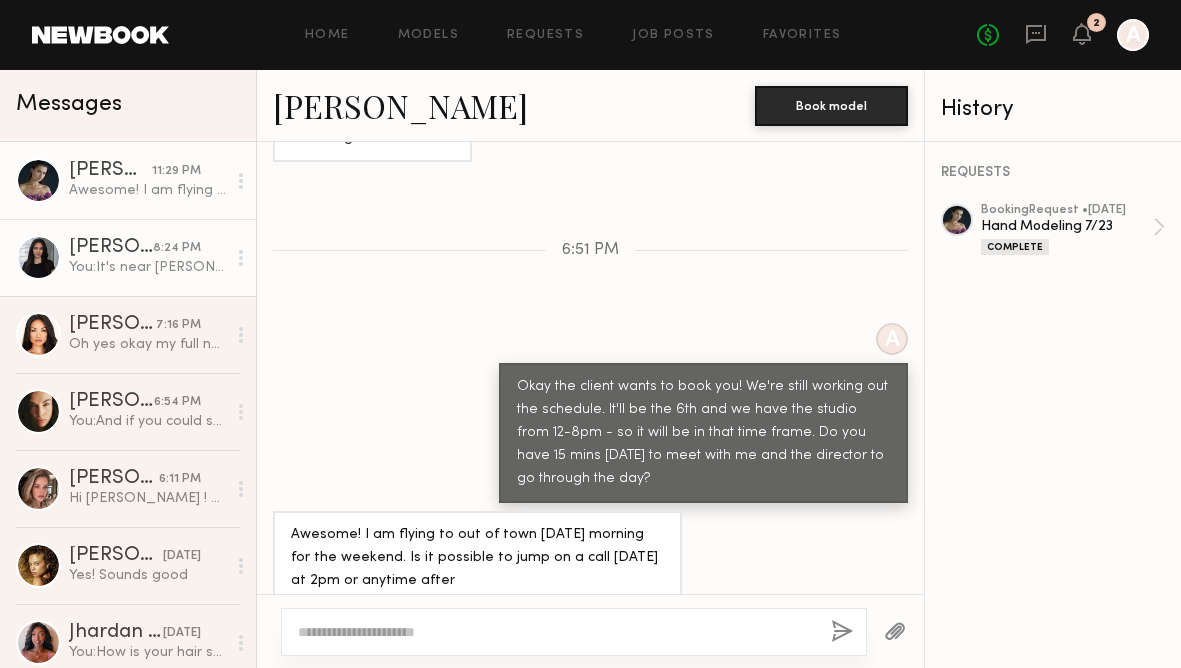click on "[PERSON_NAME] 8:24 PM You:  It's near [PERSON_NAME][GEOGRAPHIC_DATA], so yes close to DTLA!" 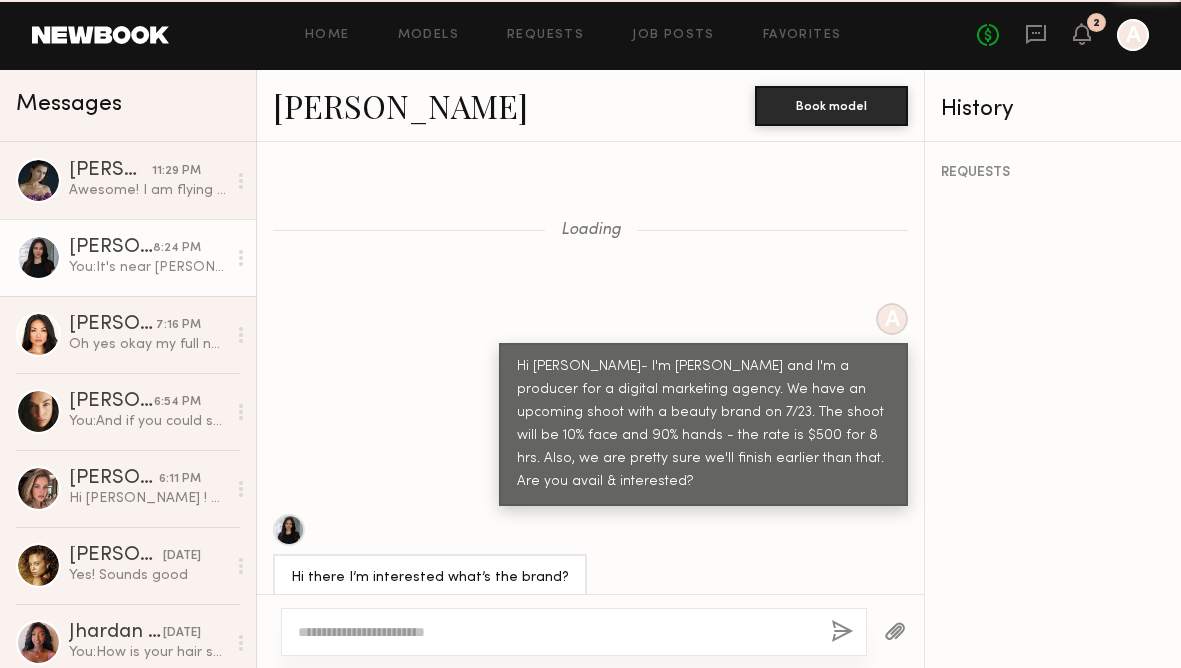 scroll, scrollTop: 3875, scrollLeft: 0, axis: vertical 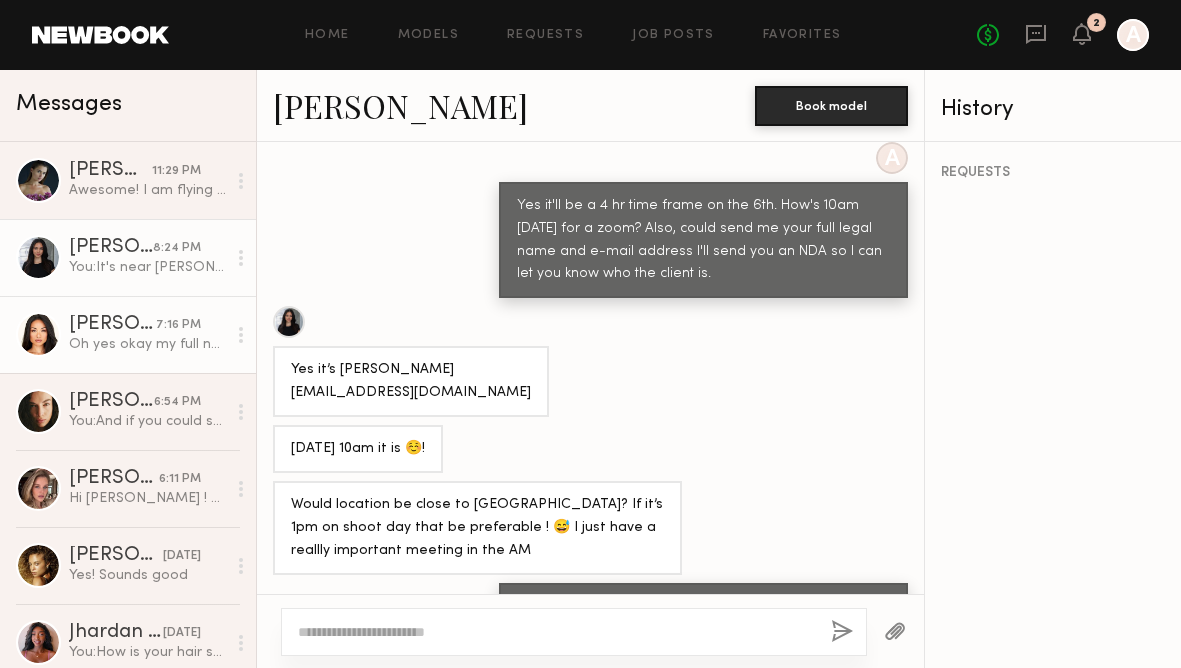 click on "Jules A. 7:16 PM Oh yes okay my full name is Julianne Aurora Manalo - no I am not running through a business just my legal name!" 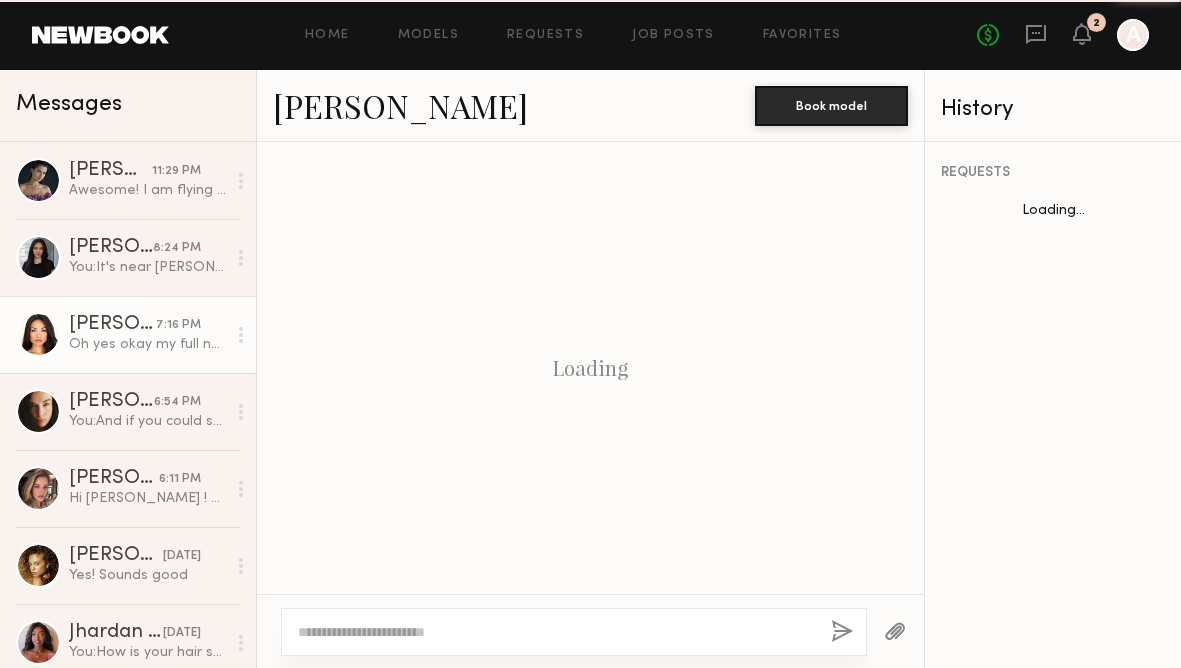 scroll, scrollTop: 1849, scrollLeft: 0, axis: vertical 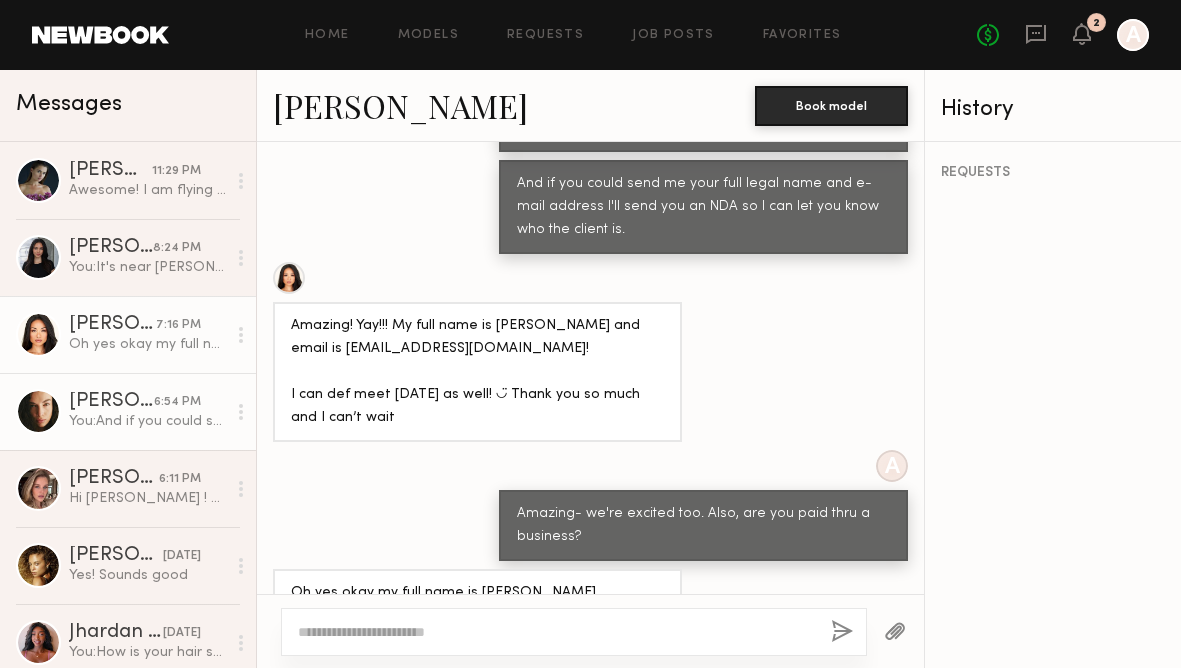 click on "You:  And if you could send me your full legal name and e-mail address I'll send you an NDA so I can let you know who the client is." 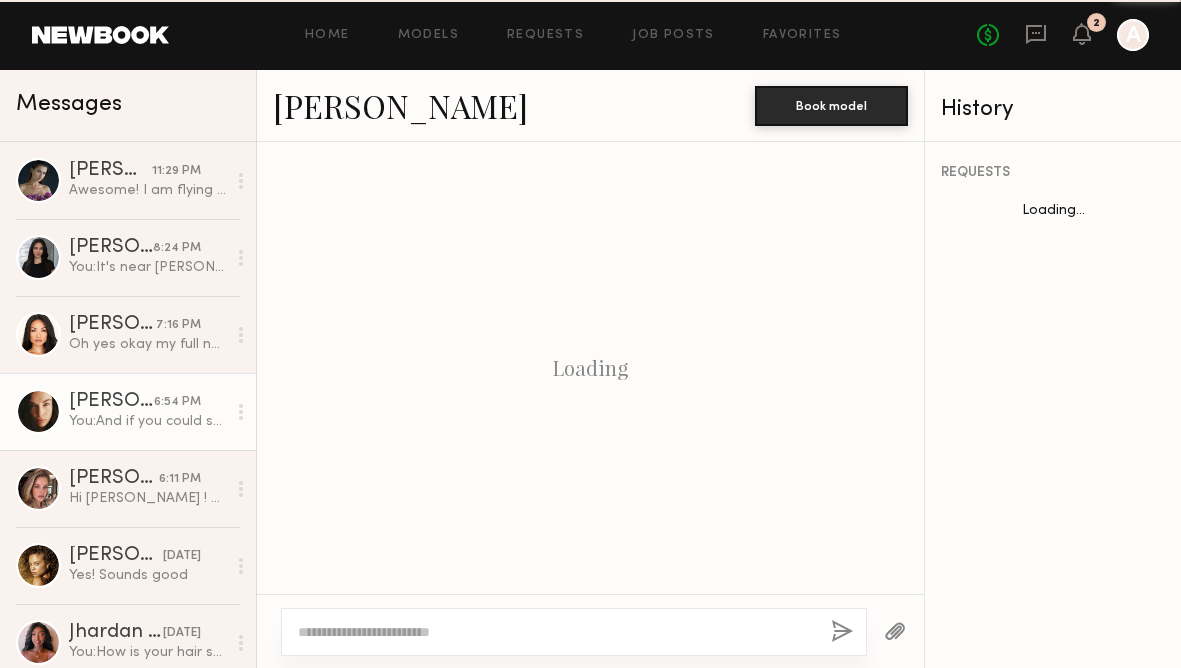 scroll, scrollTop: 1593, scrollLeft: 0, axis: vertical 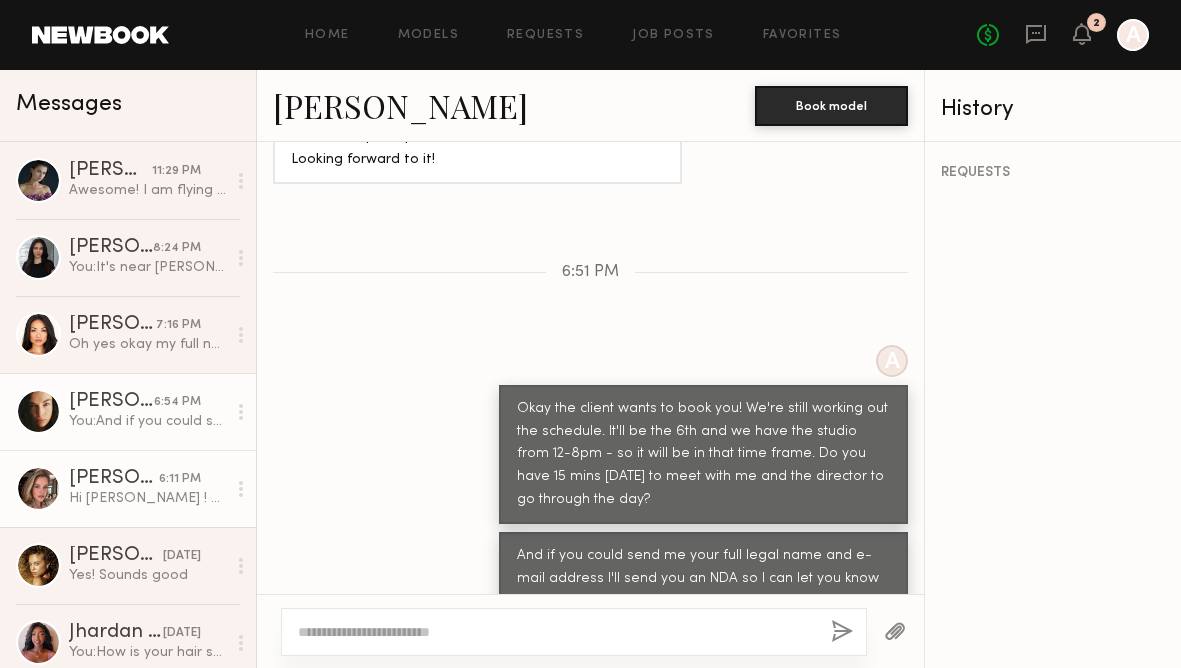 click on "Hi Anne ! So sorry for bothering you again , but looks like they are still figuring out the schedule so if you  still want to book me I will be happy to accept the request, because at the moment I am still available
Just let me know and I ll book out the date  for you" 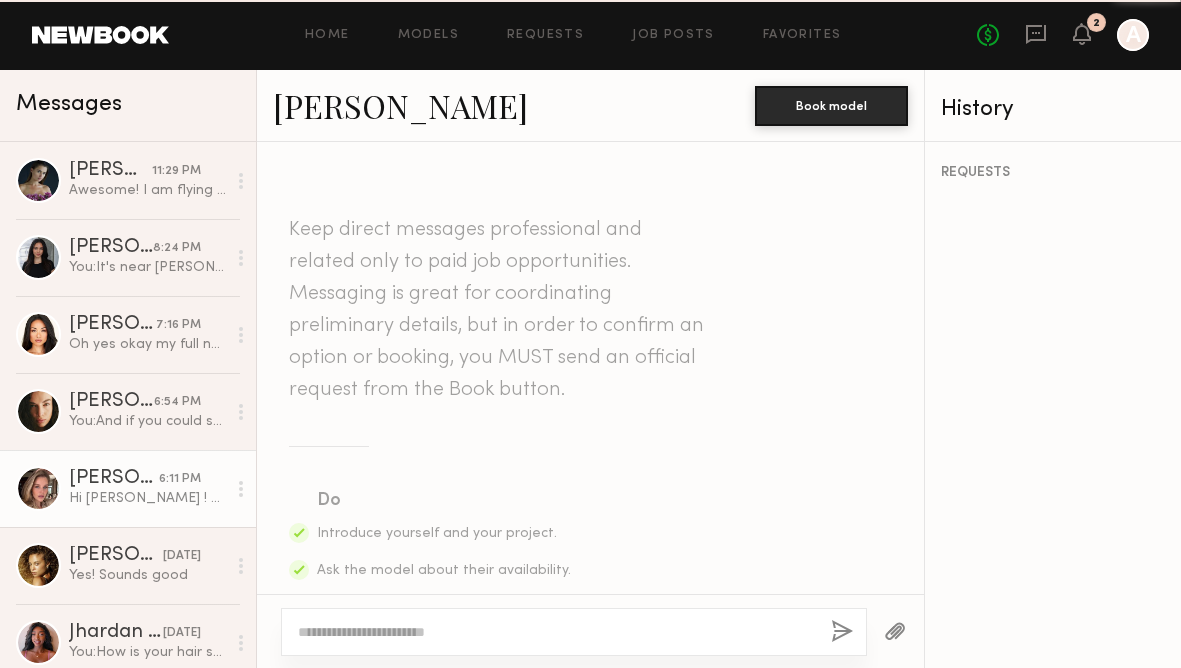 scroll, scrollTop: 1473, scrollLeft: 0, axis: vertical 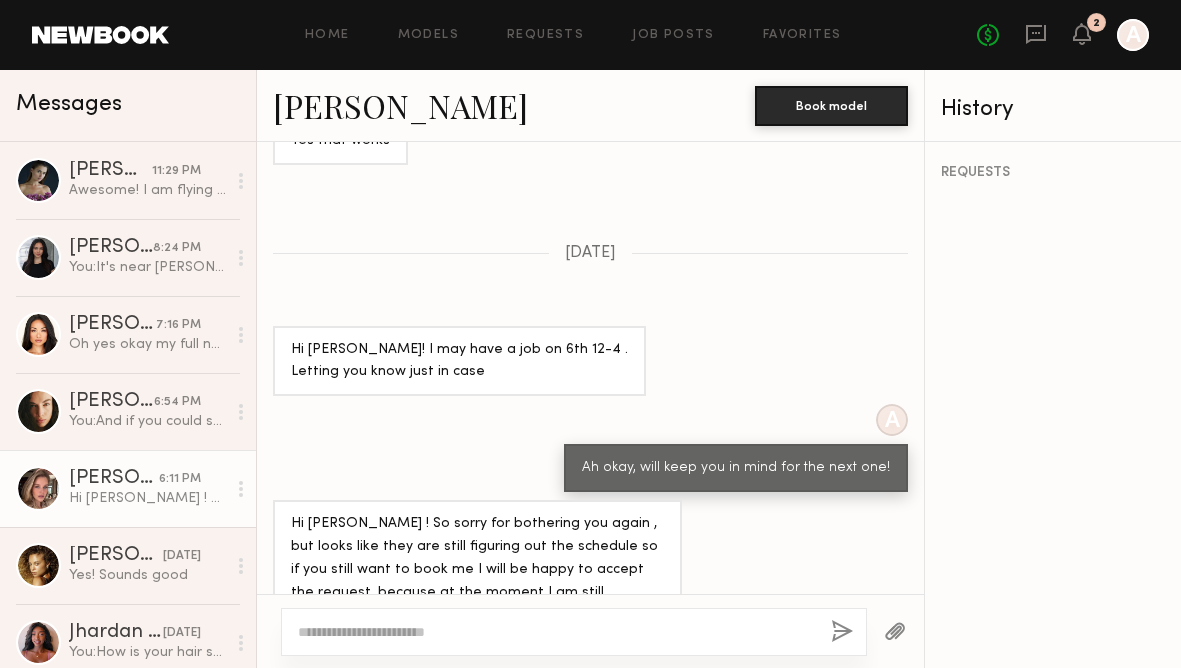 click on "Masha B." 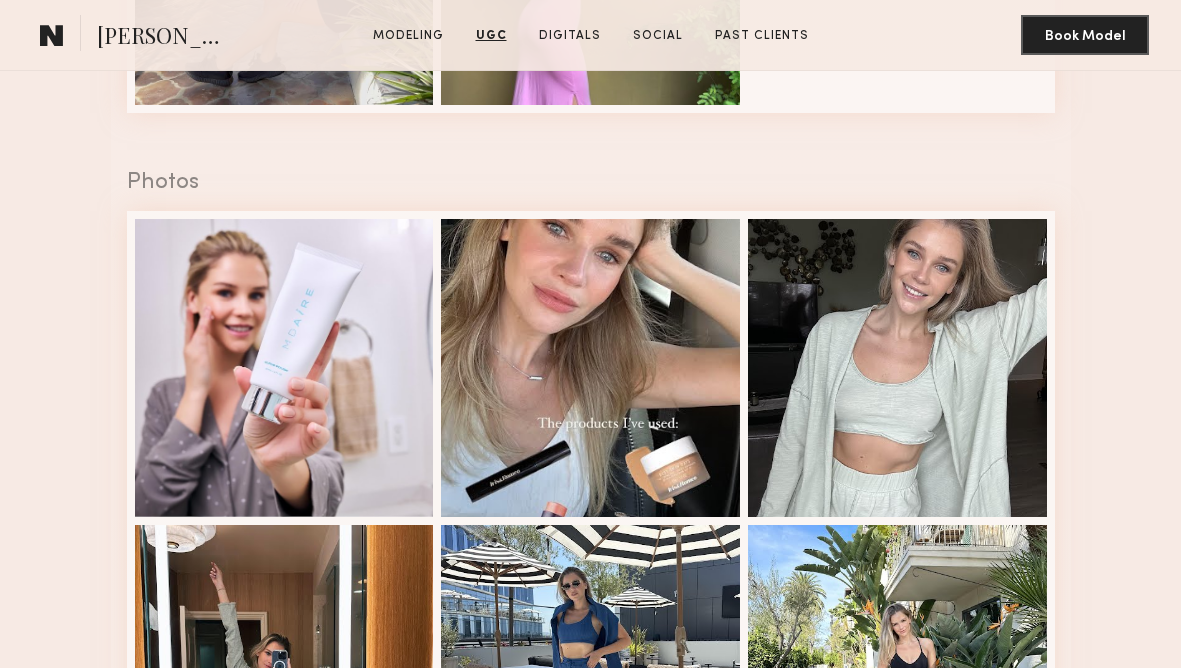 scroll, scrollTop: 2541, scrollLeft: 0, axis: vertical 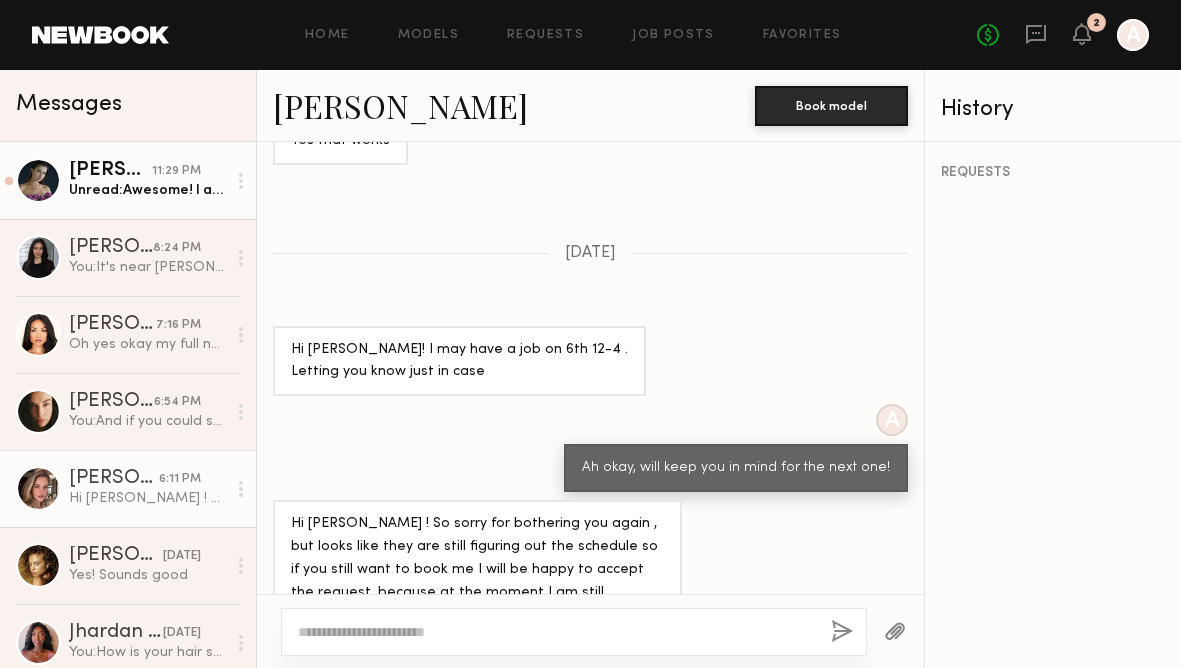 click on "Unread:  Awesome! I am flying to out of town Thursday morning for the weekend. Is it possible to jump on a call tomorrow at 2pm or anytime after" 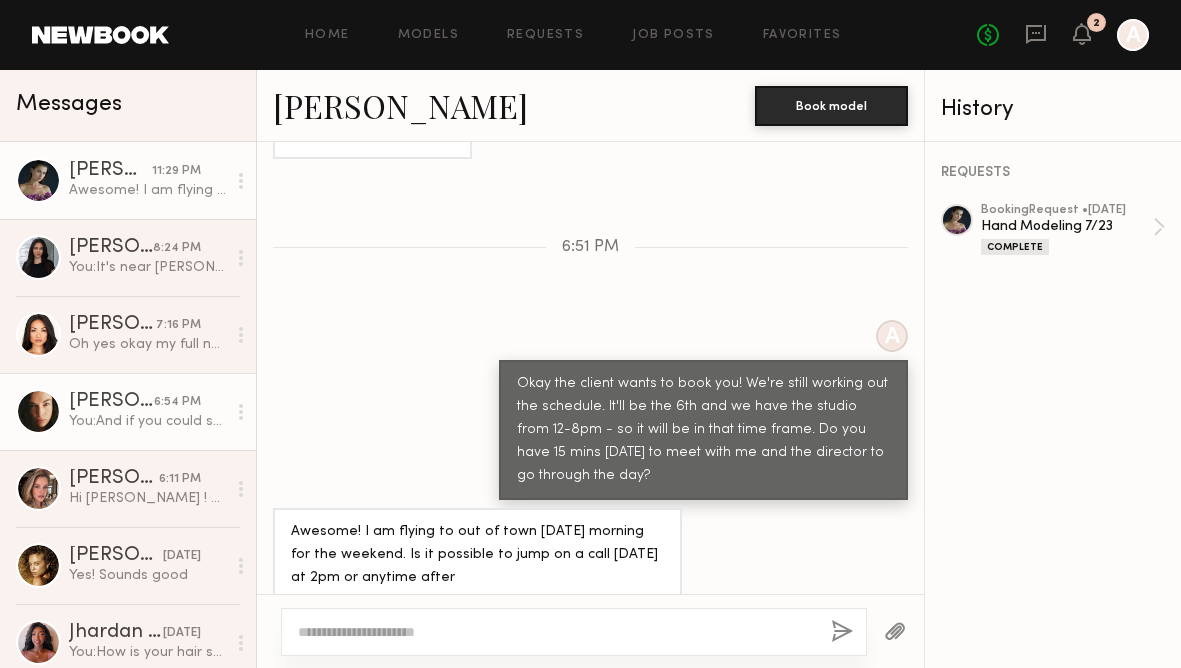 scroll, scrollTop: 1344, scrollLeft: 0, axis: vertical 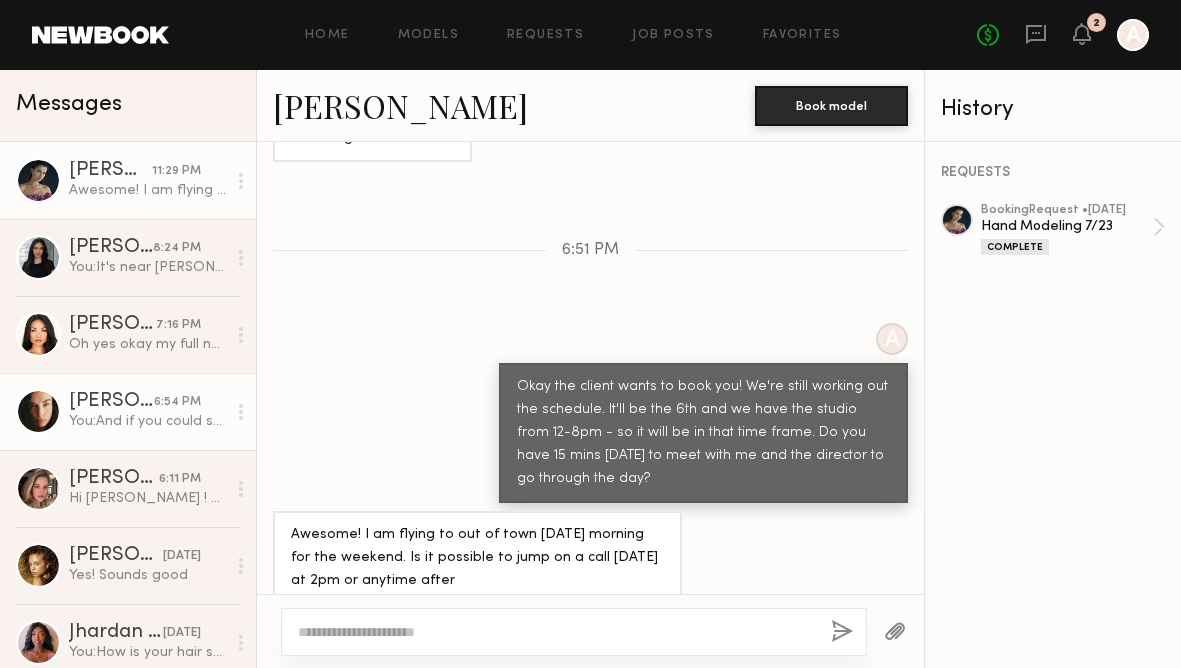 click on "You:  And if you could send me your full legal name and e-mail address I'll send you an NDA so I can let you know who the client is." 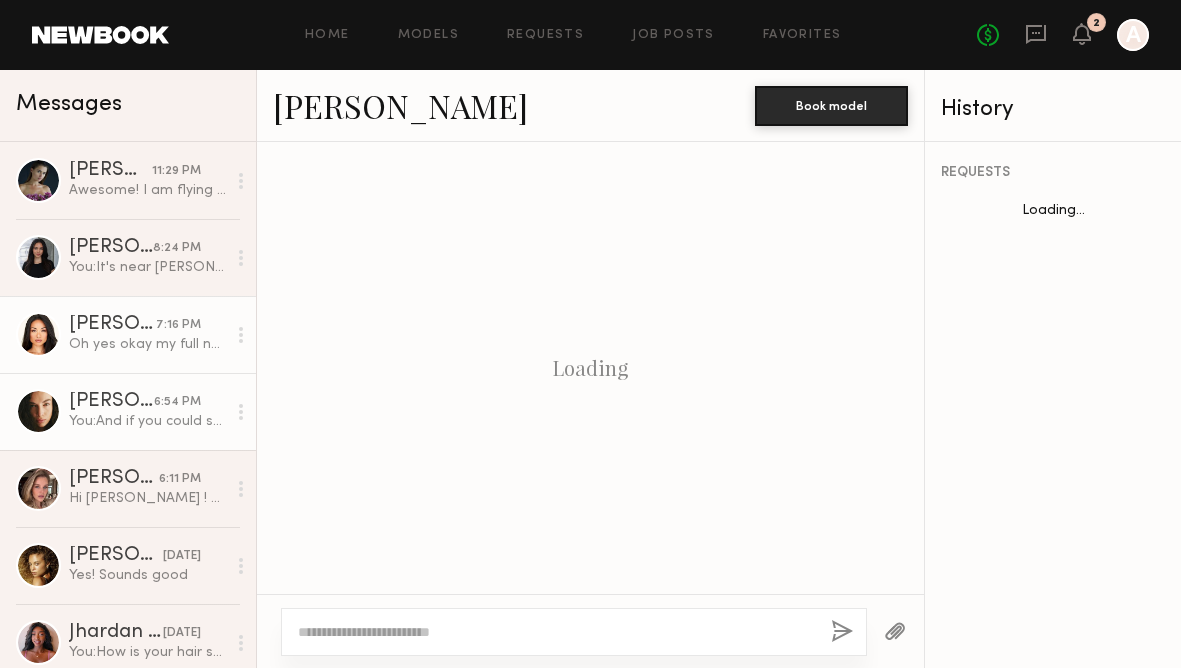 scroll, scrollTop: 1593, scrollLeft: 0, axis: vertical 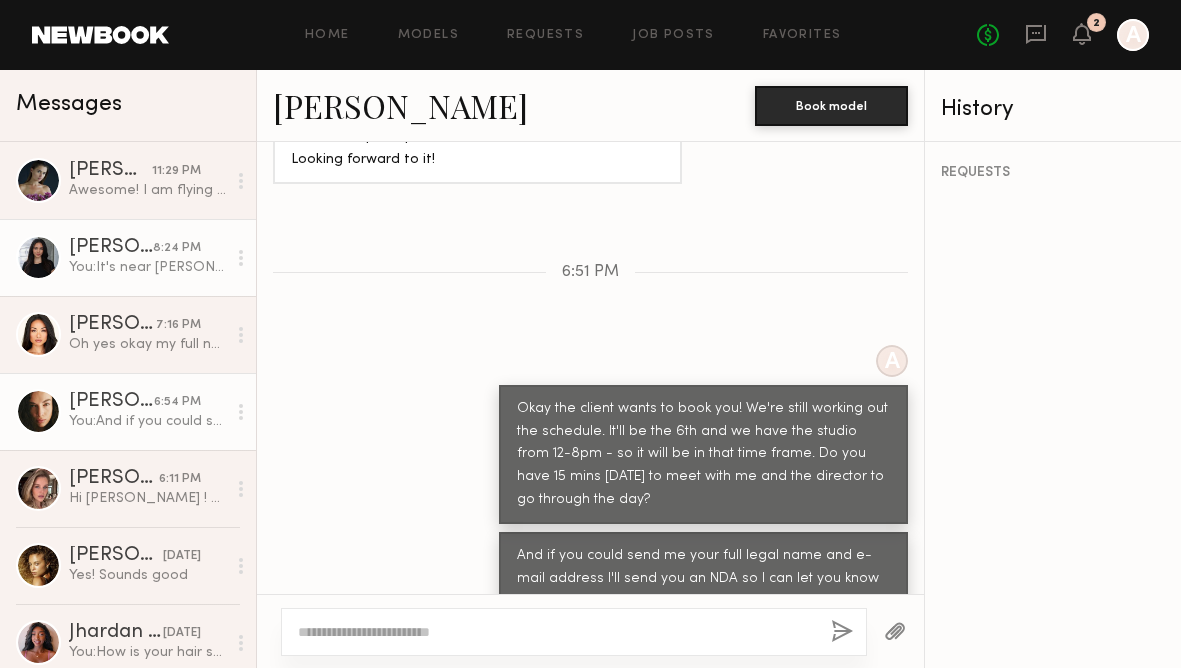 click on "Haley A." 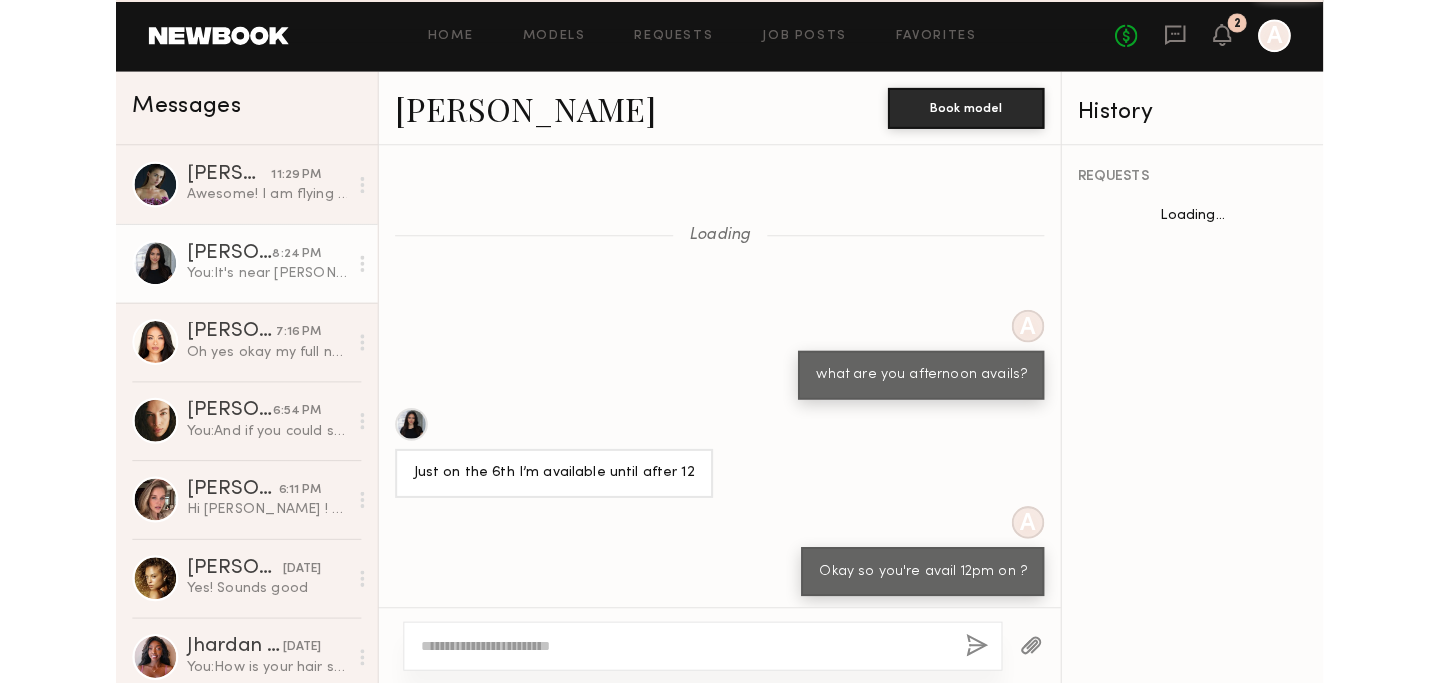 scroll, scrollTop: 920, scrollLeft: 0, axis: vertical 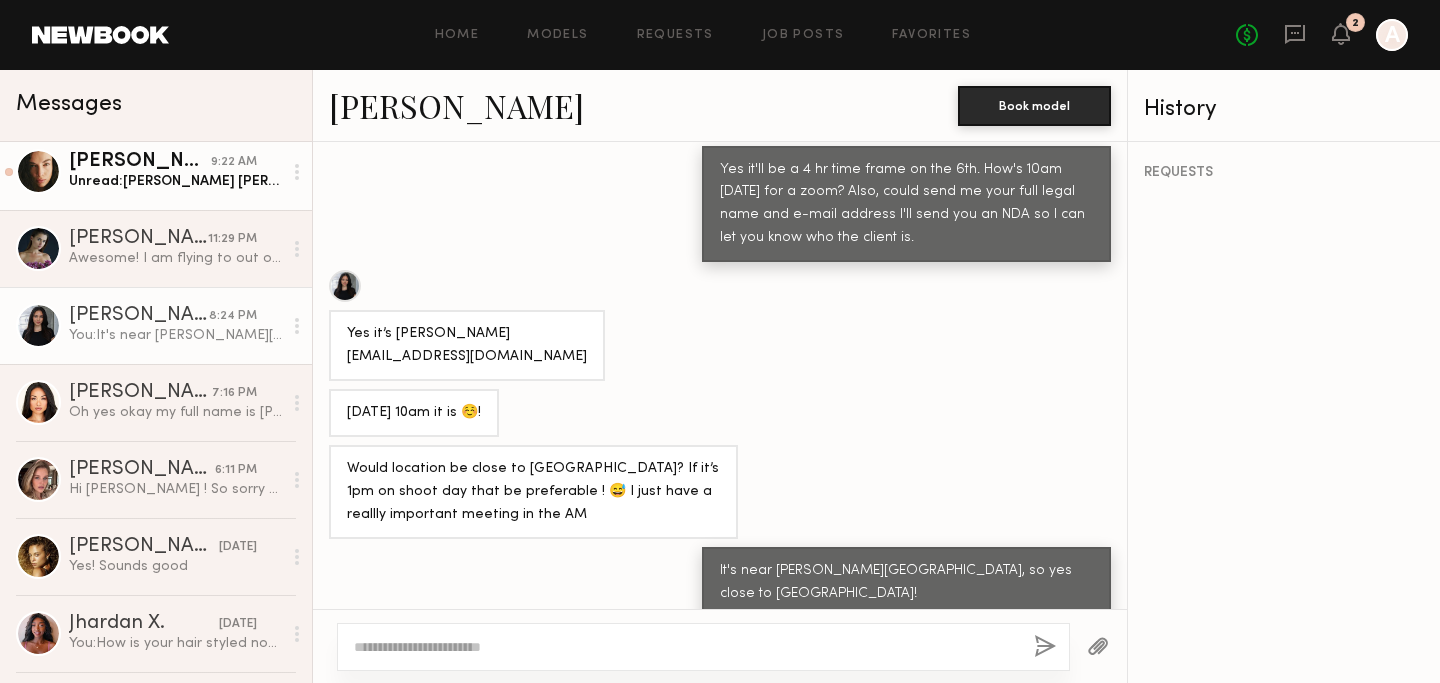 click on "Unread:  Uliana Vaganova
uliana@myyahoo.com
Also, would it be okay to do the payment through invoice?
Thanks
Have a nice day!" 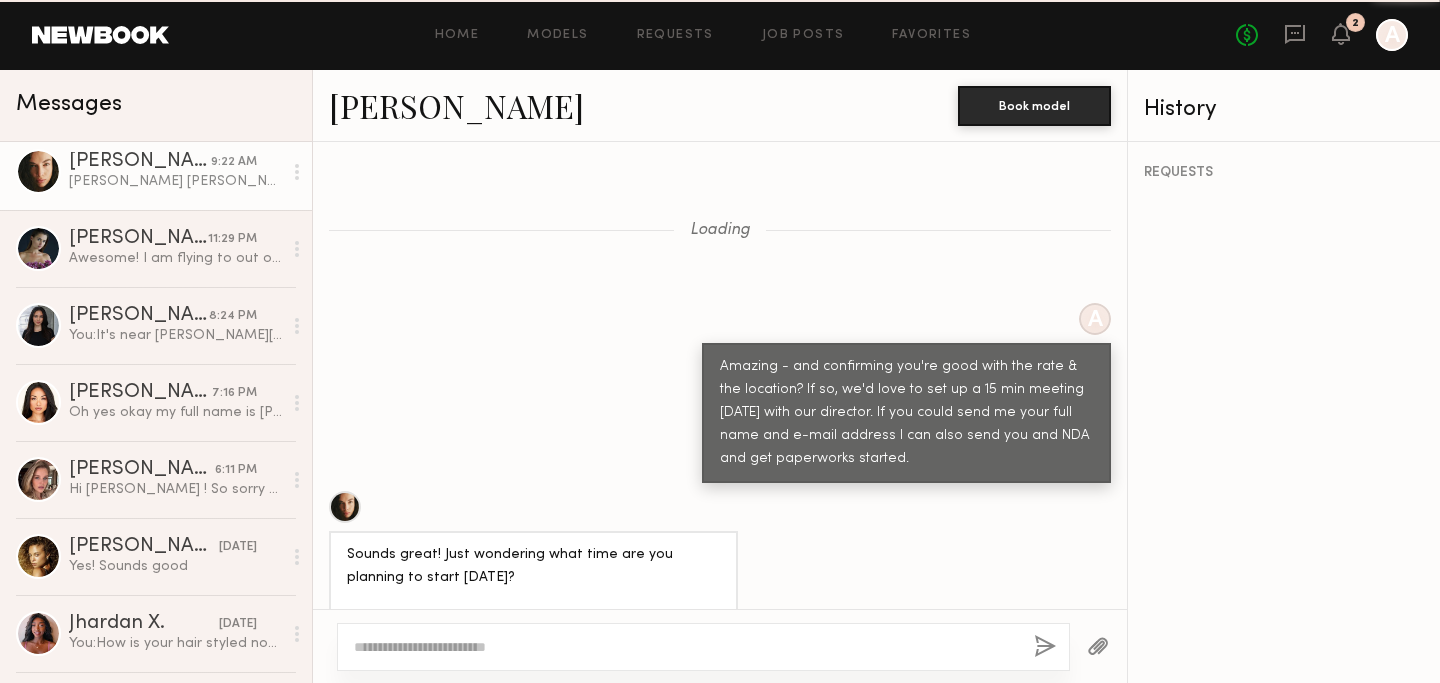 scroll, scrollTop: 2111, scrollLeft: 0, axis: vertical 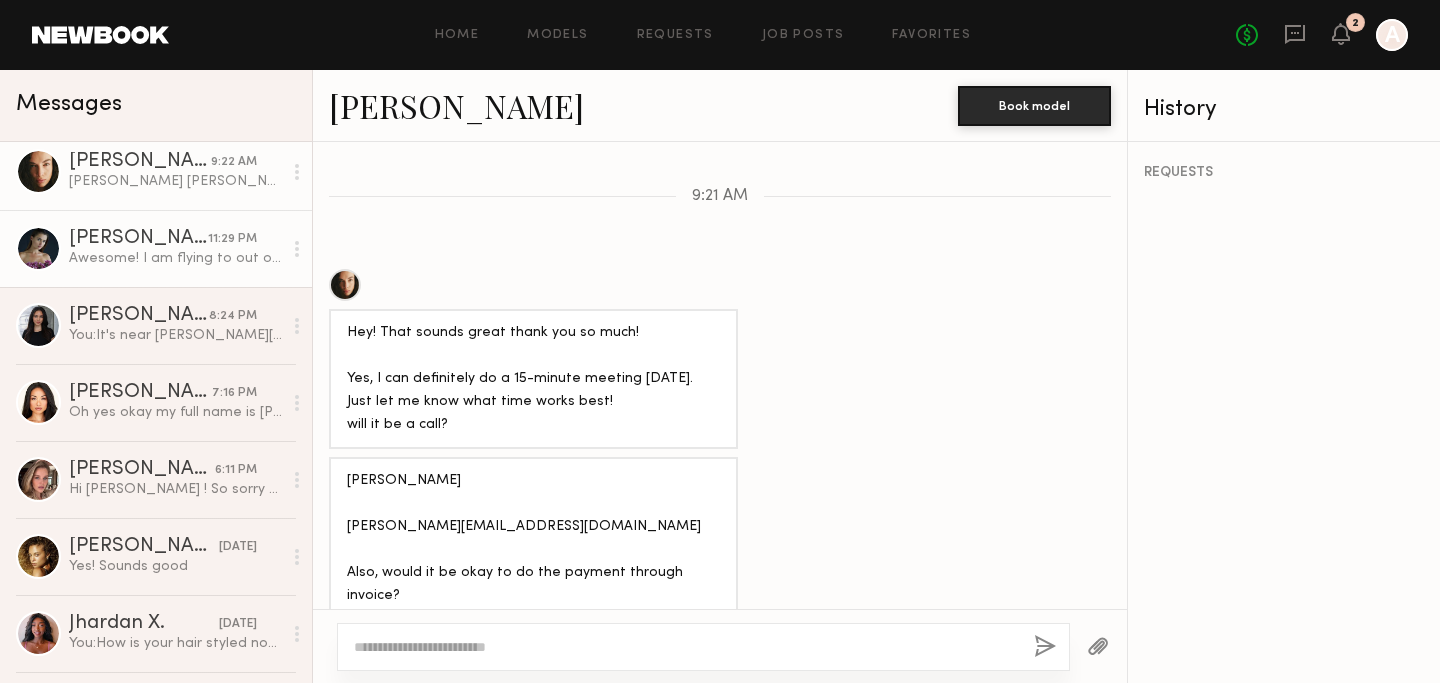 click on "Awesome! I am flying to out of town Thursday morning for the weekend. Is it possible to jump on a call tomorrow at 2pm or anytime after" 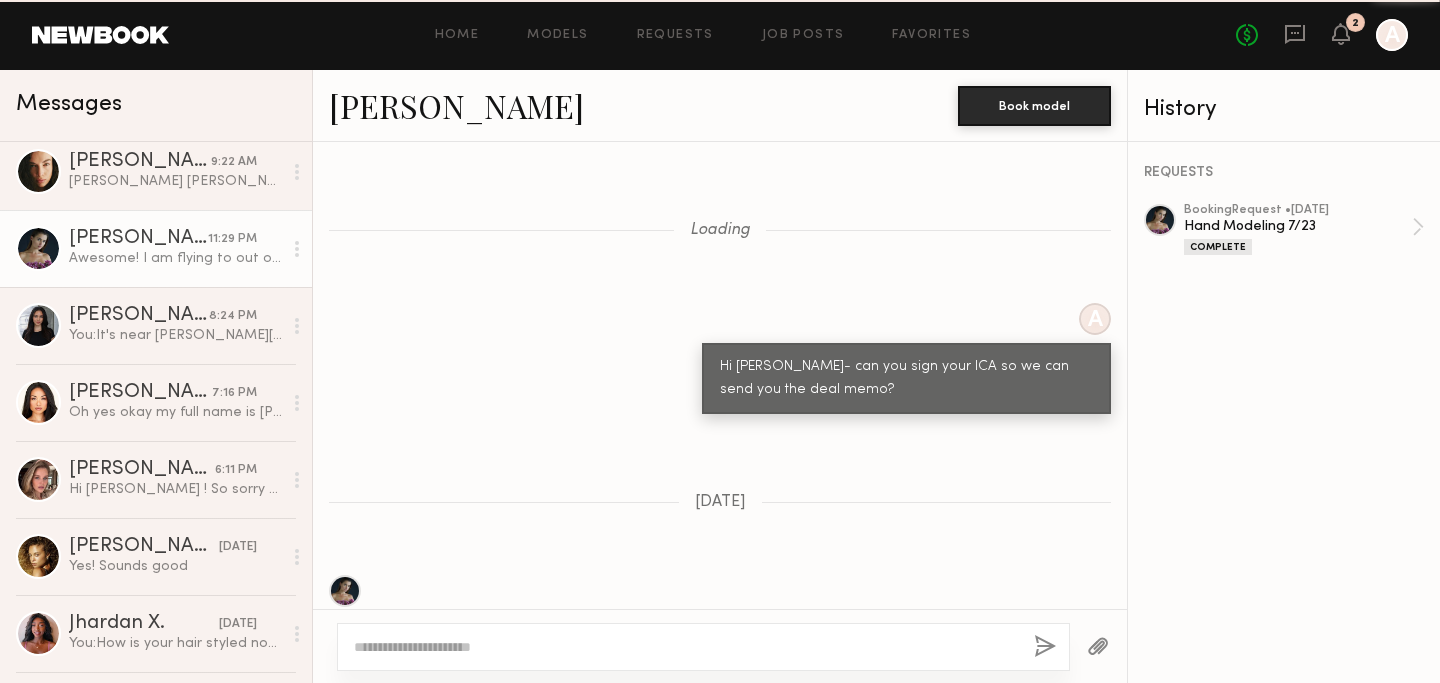scroll, scrollTop: 1329, scrollLeft: 0, axis: vertical 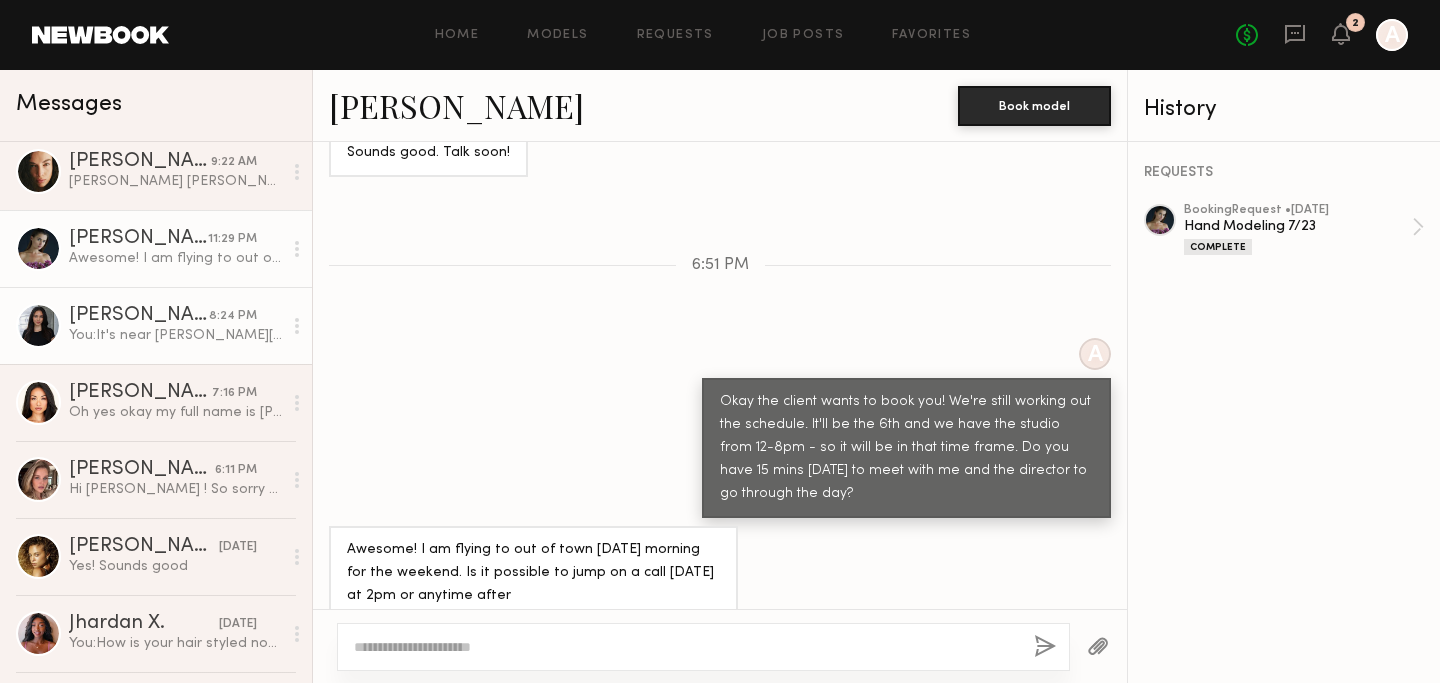 click on "Haley A." 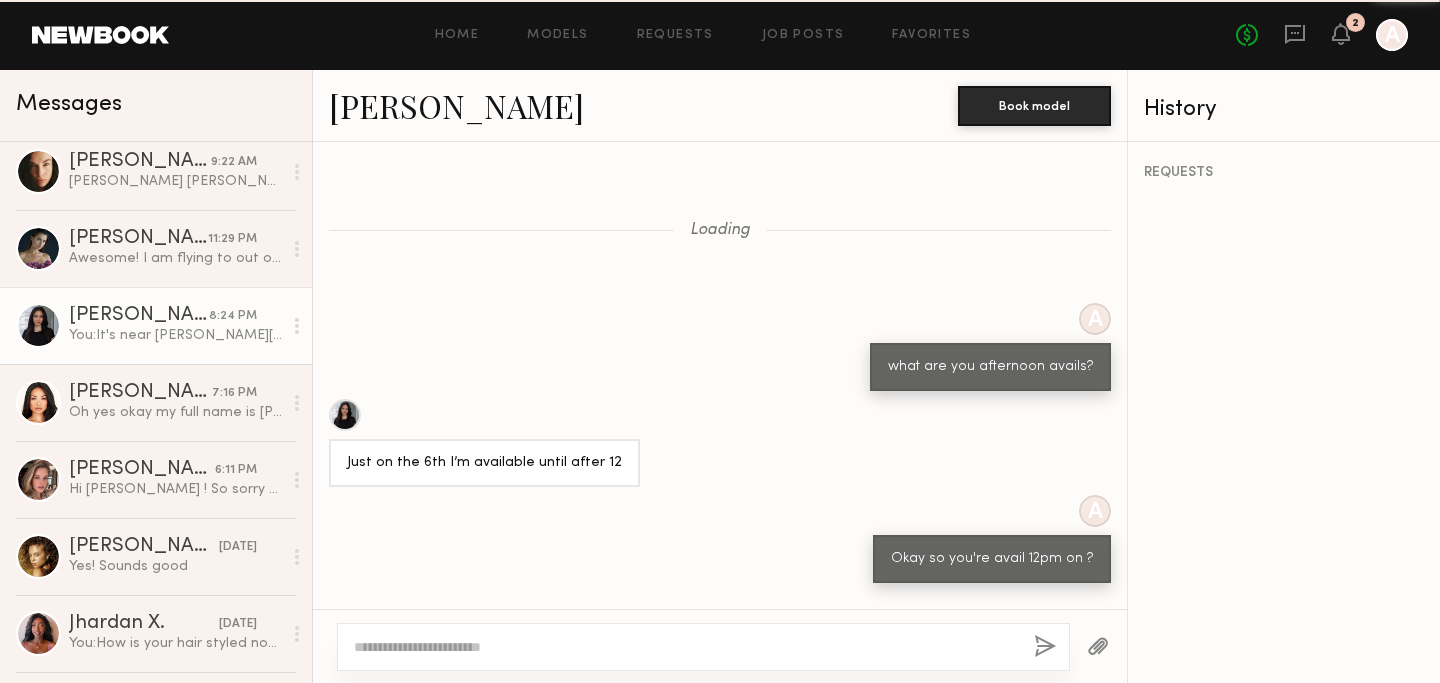 scroll, scrollTop: 905, scrollLeft: 0, axis: vertical 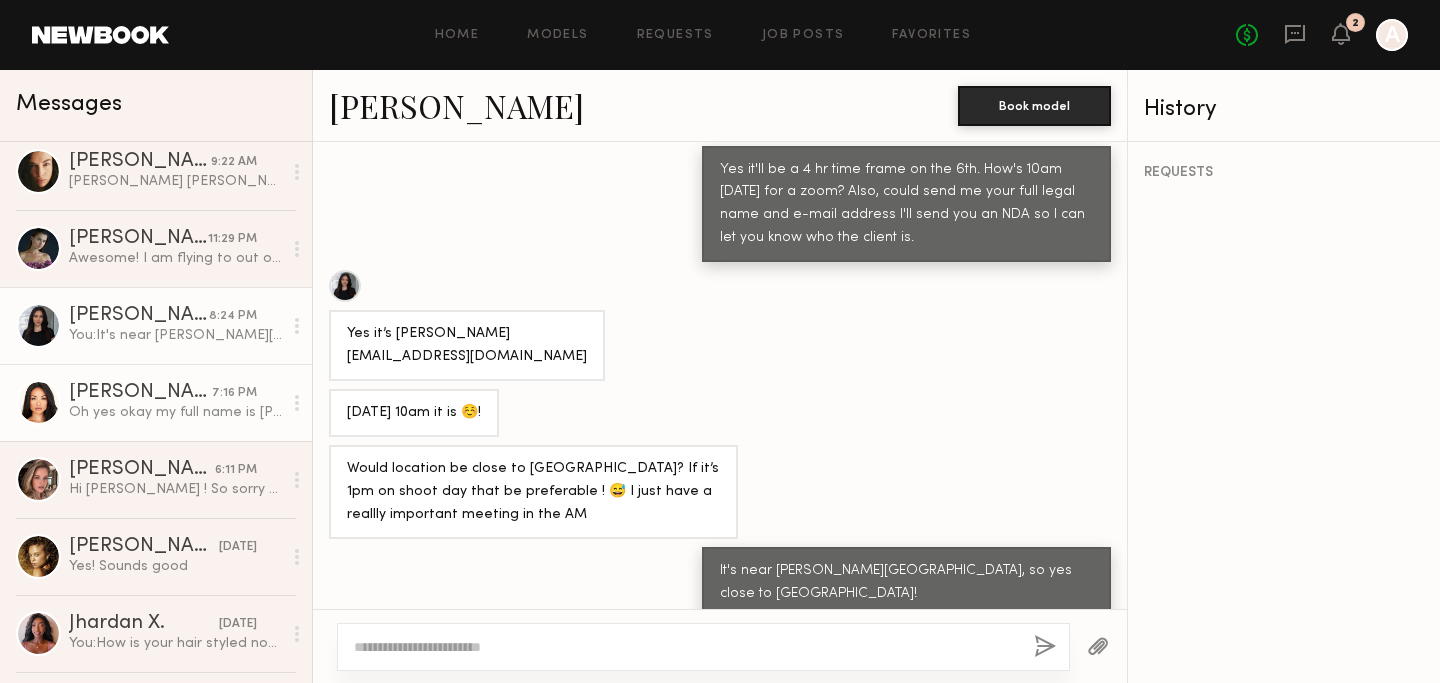 click on "Jules A." 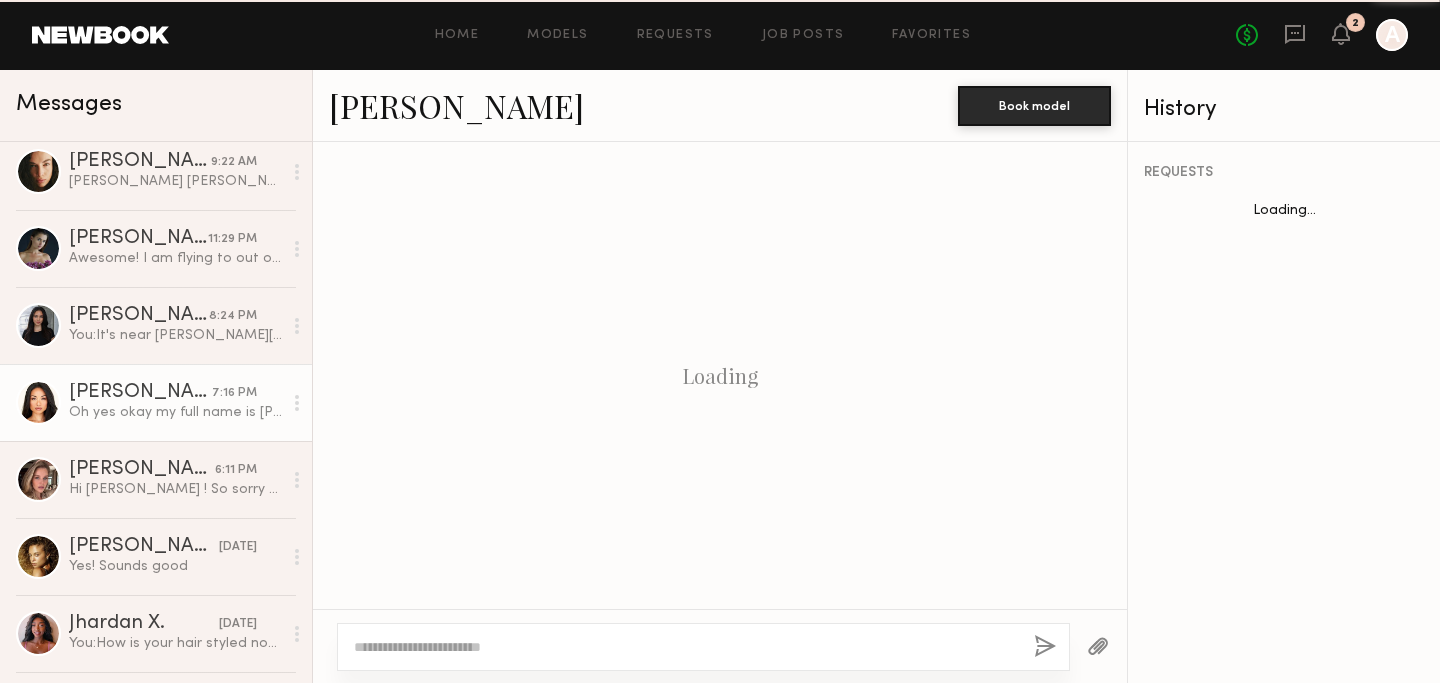 scroll, scrollTop: 1626, scrollLeft: 0, axis: vertical 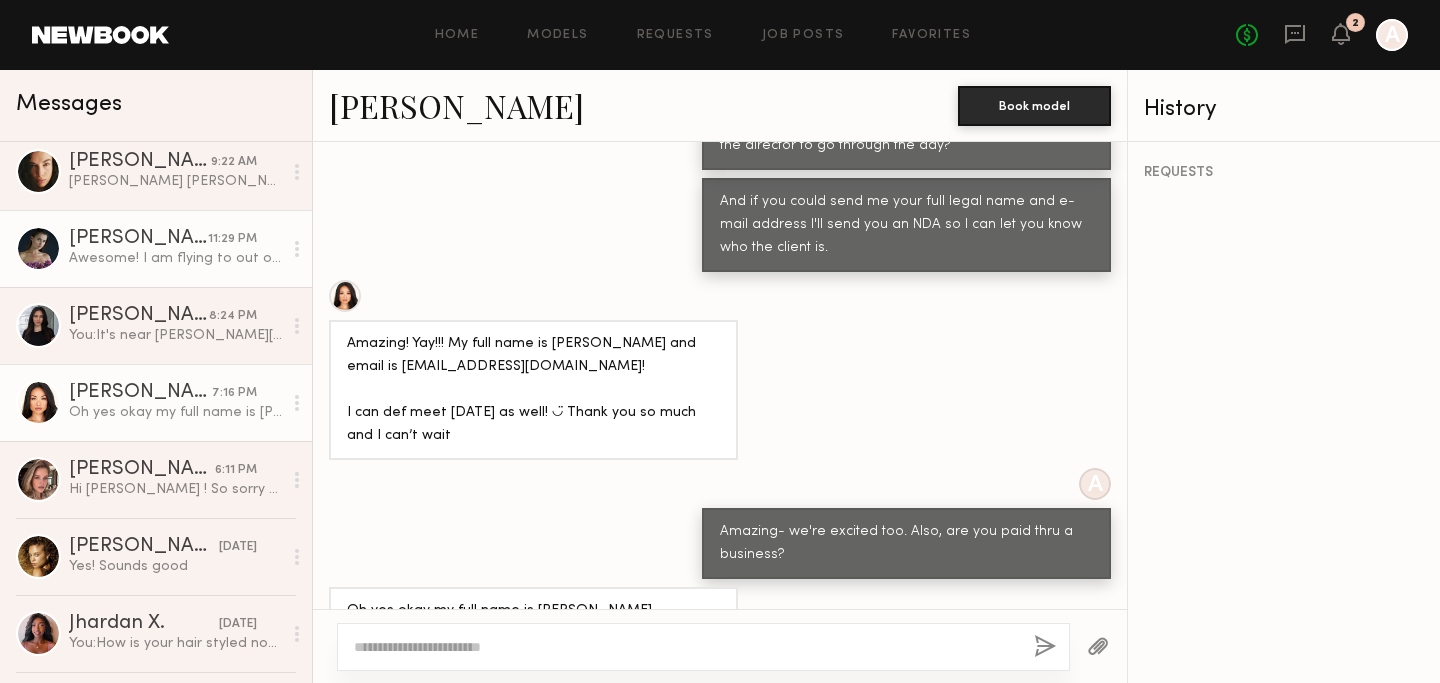 click on "Awesome! I am flying to out of town Thursday morning for the weekend. Is it possible to jump on a call tomorrow at 2pm or anytime after" 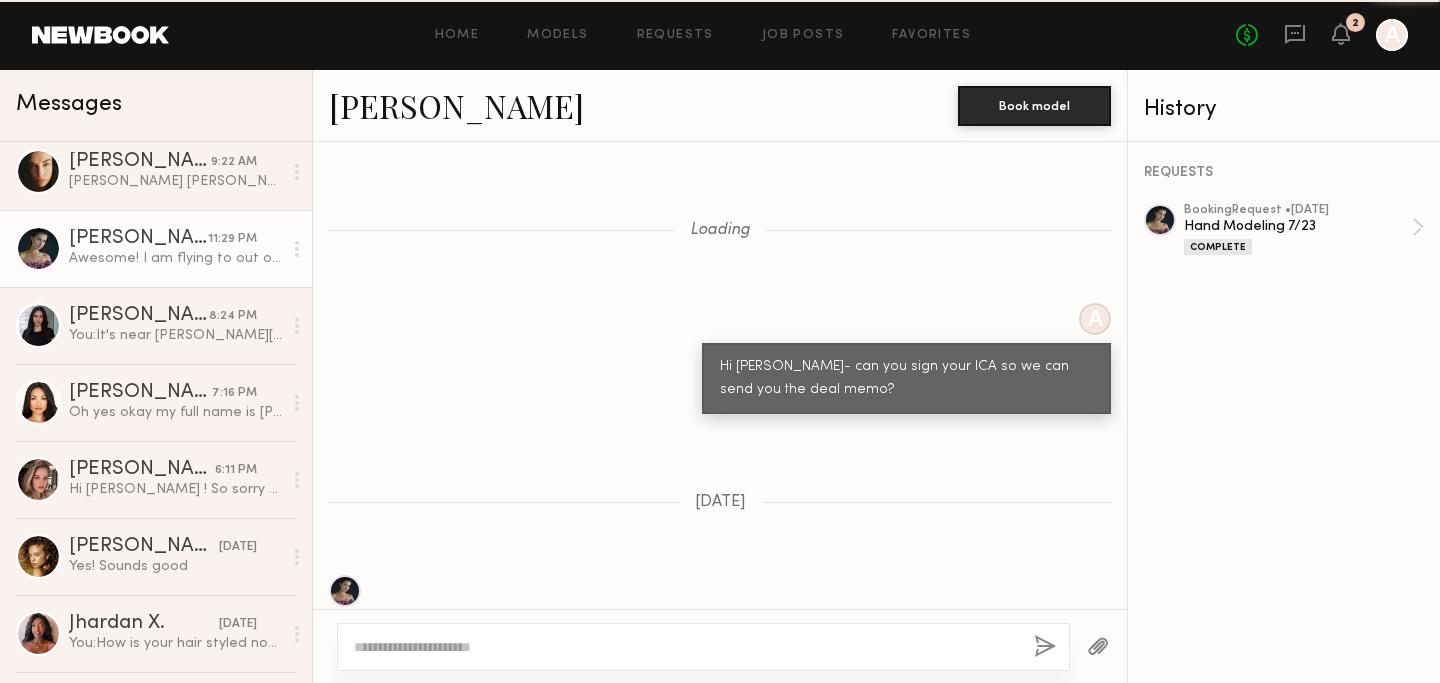 scroll, scrollTop: 1329, scrollLeft: 0, axis: vertical 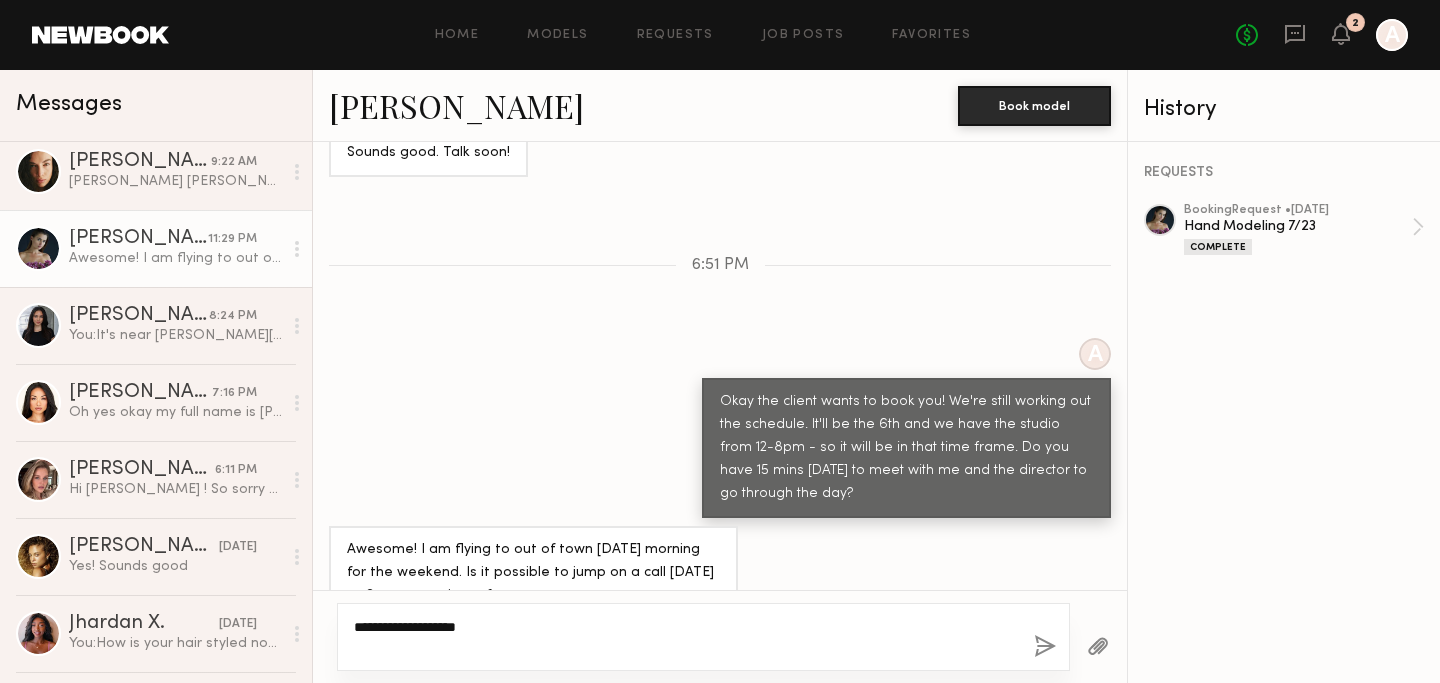 type on "**********" 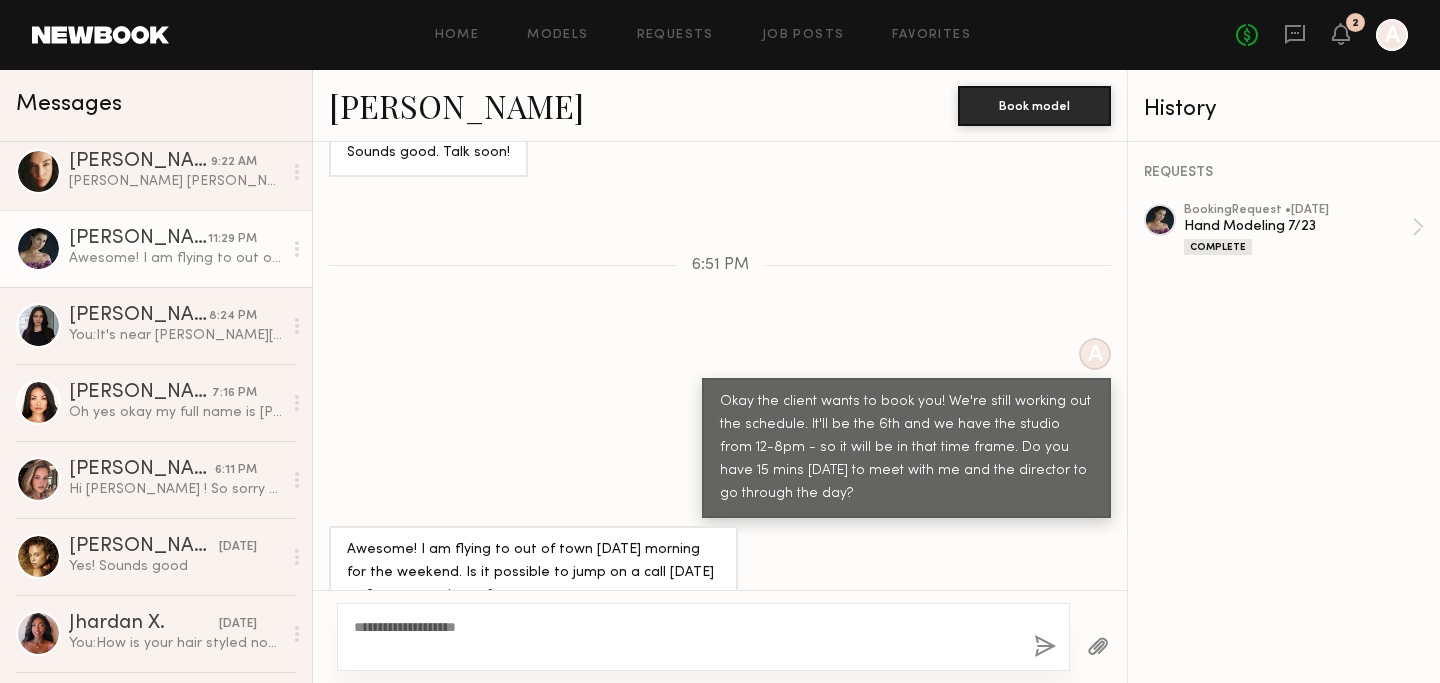 click 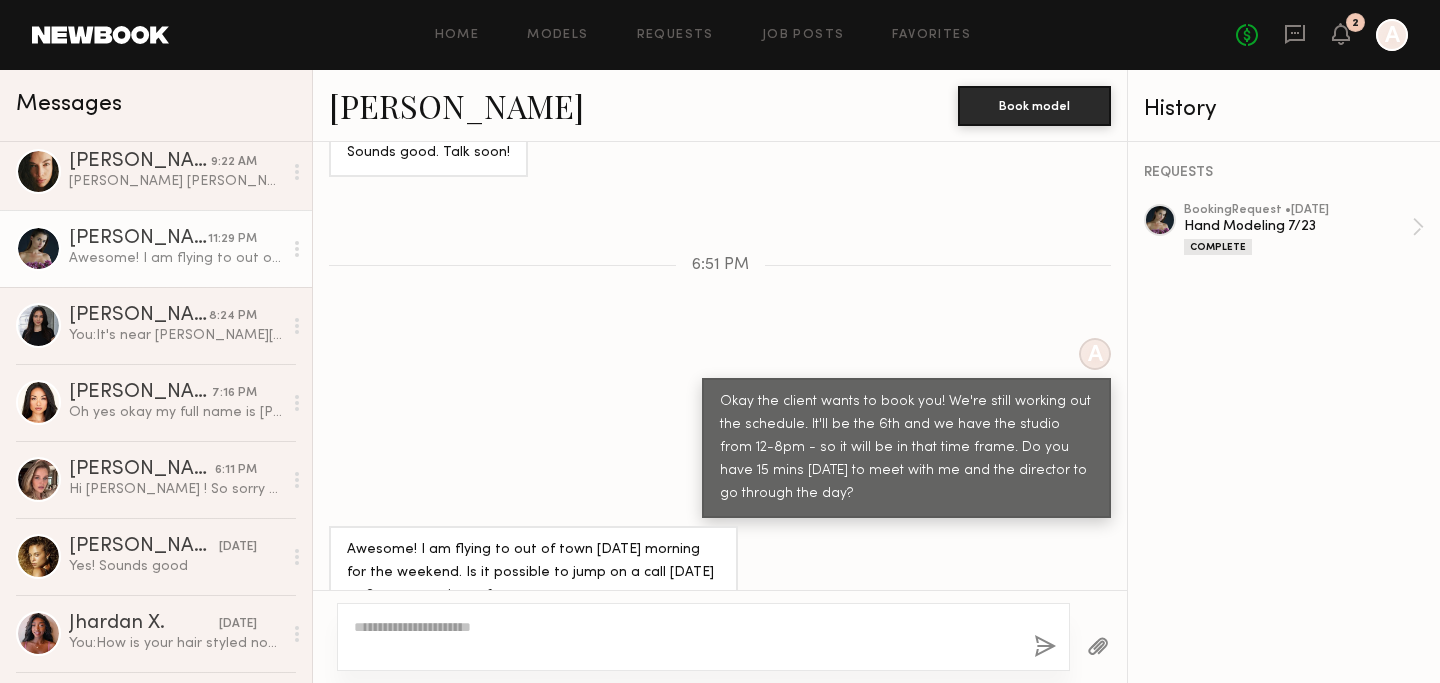 scroll, scrollTop: 1729, scrollLeft: 0, axis: vertical 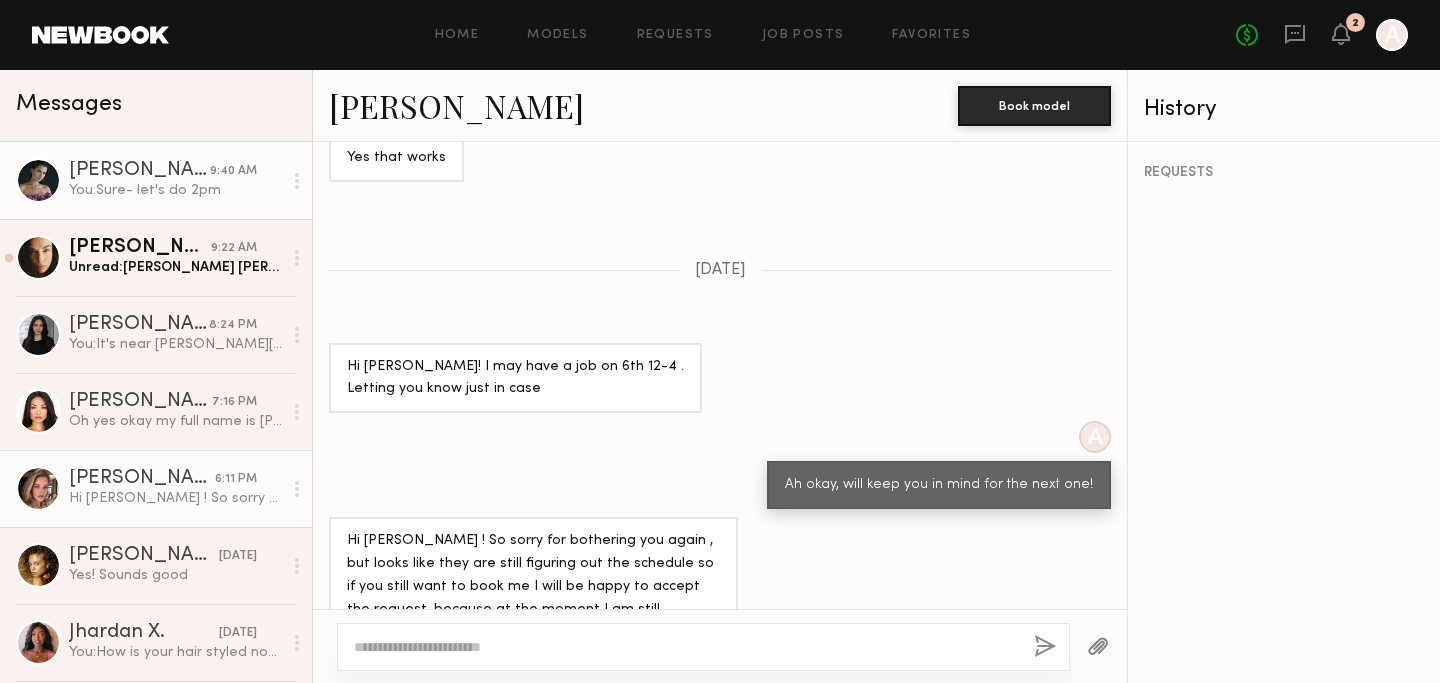 click on "You:  Sure- let's do 2pm" 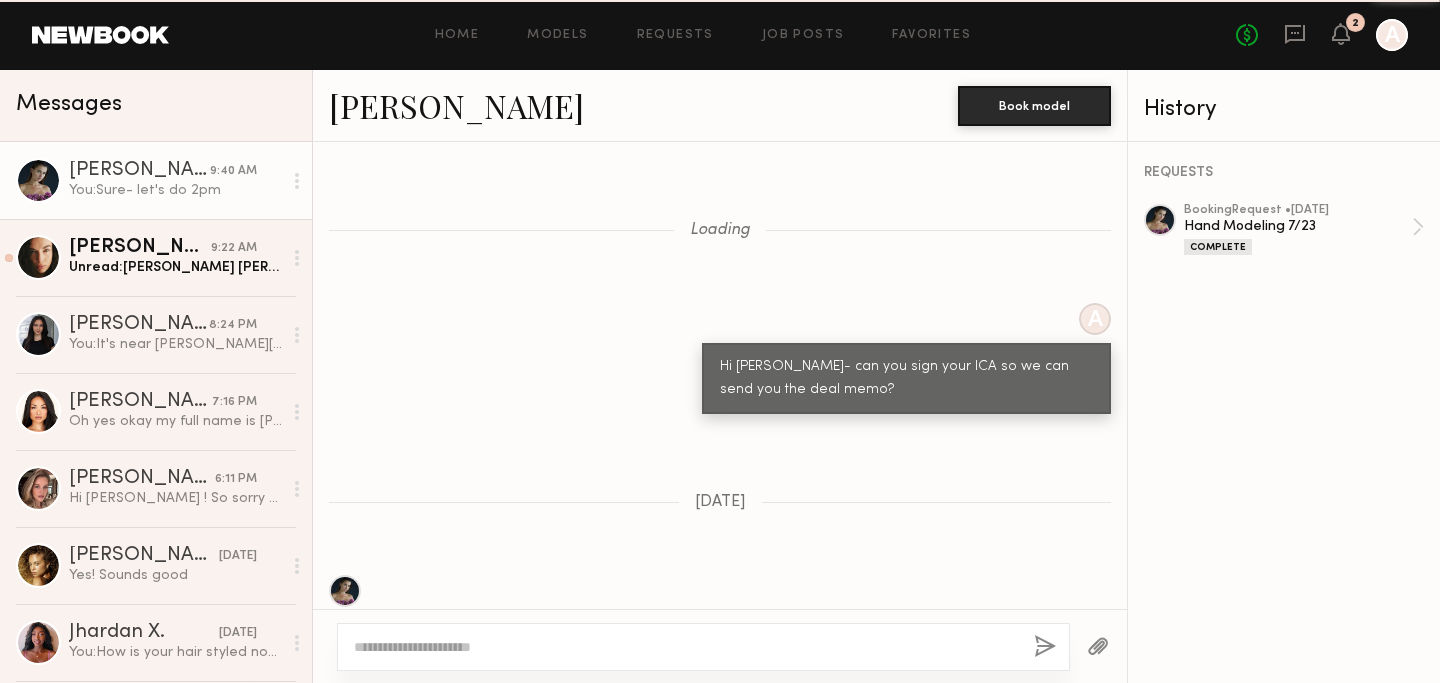 scroll, scrollTop: 1577, scrollLeft: 0, axis: vertical 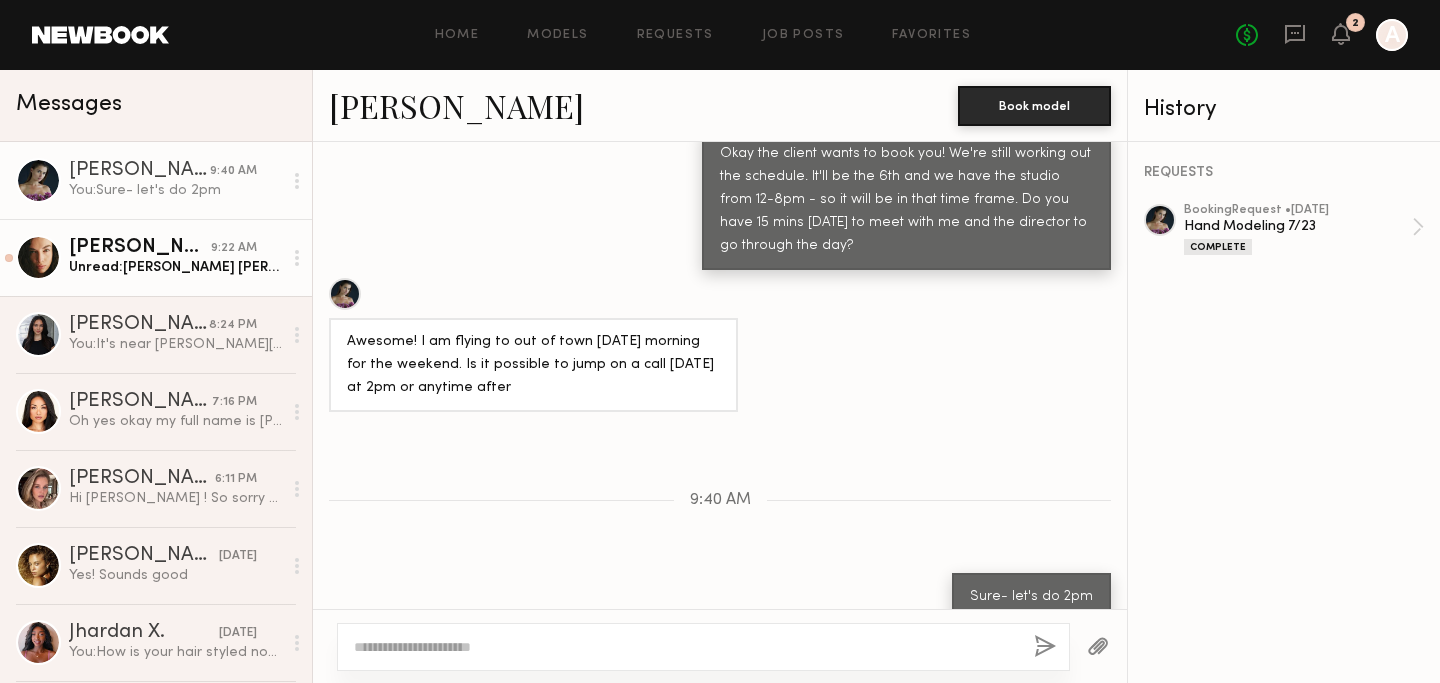 click on "Uliana V. 9:22 AM Unread:  Uliana Vaganova
uliana@myyahoo.com
Also, would it be okay to do the payment through invoice?
Thanks
Have a nice day!" 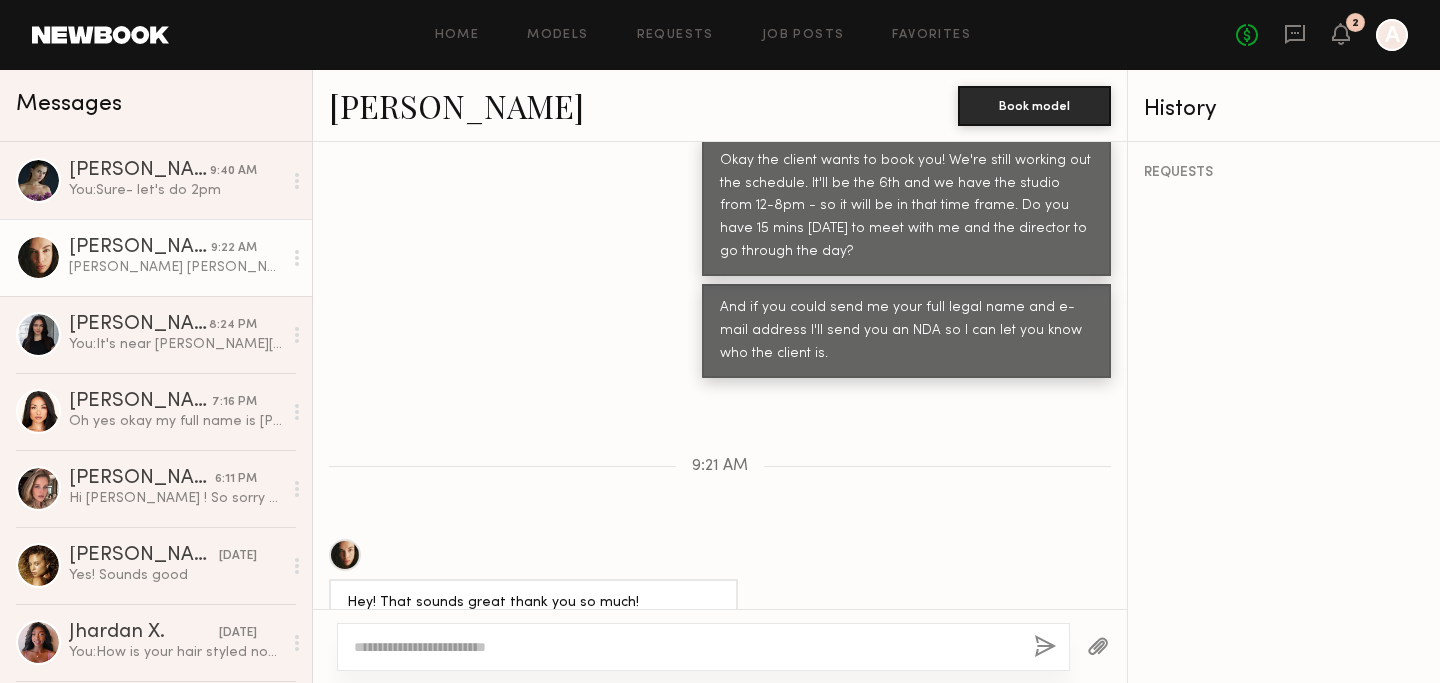scroll, scrollTop: 1850, scrollLeft: 0, axis: vertical 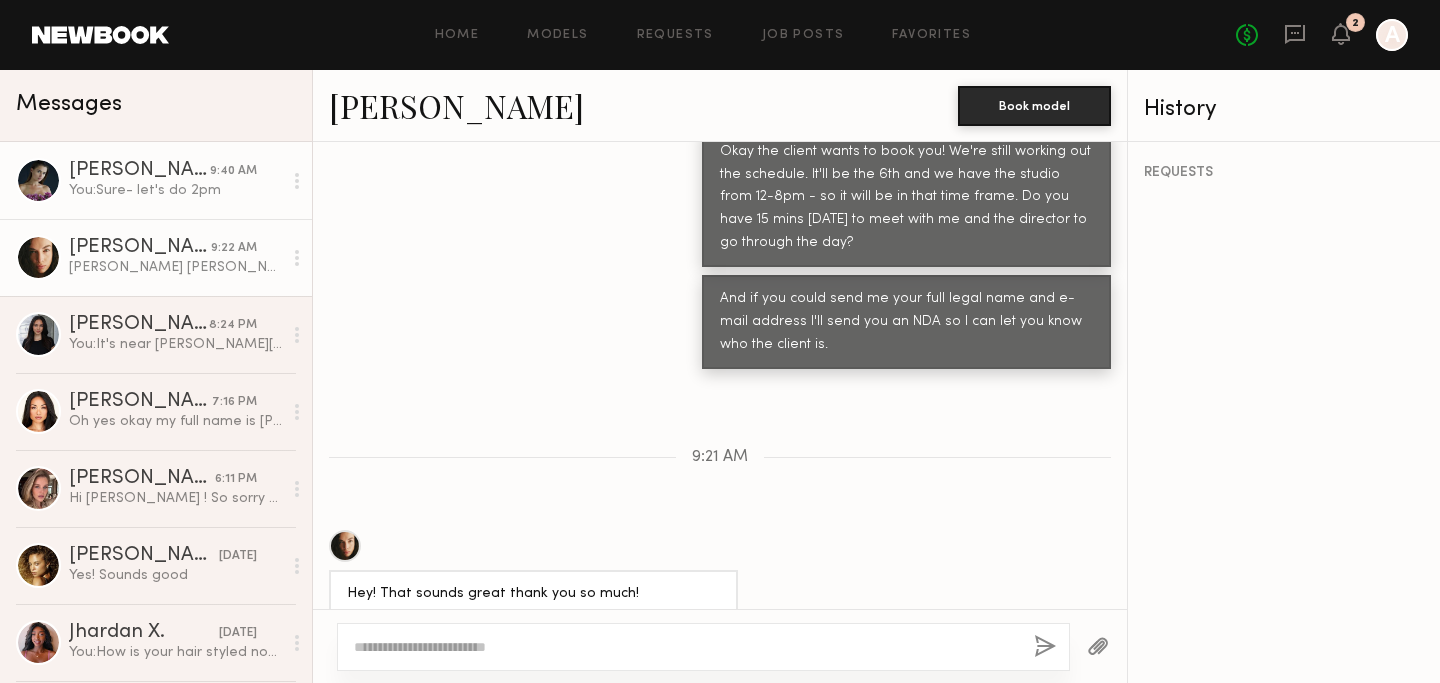 click on "Liv M." 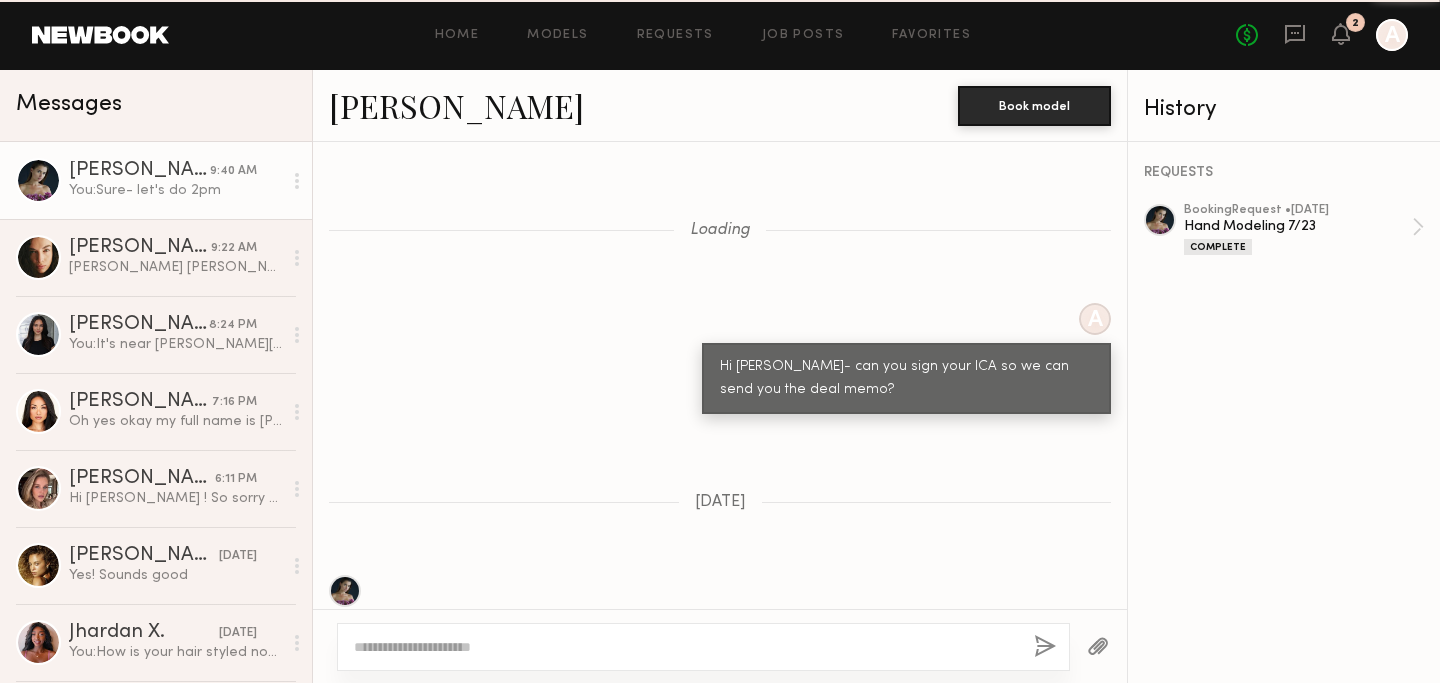 scroll, scrollTop: 1577, scrollLeft: 0, axis: vertical 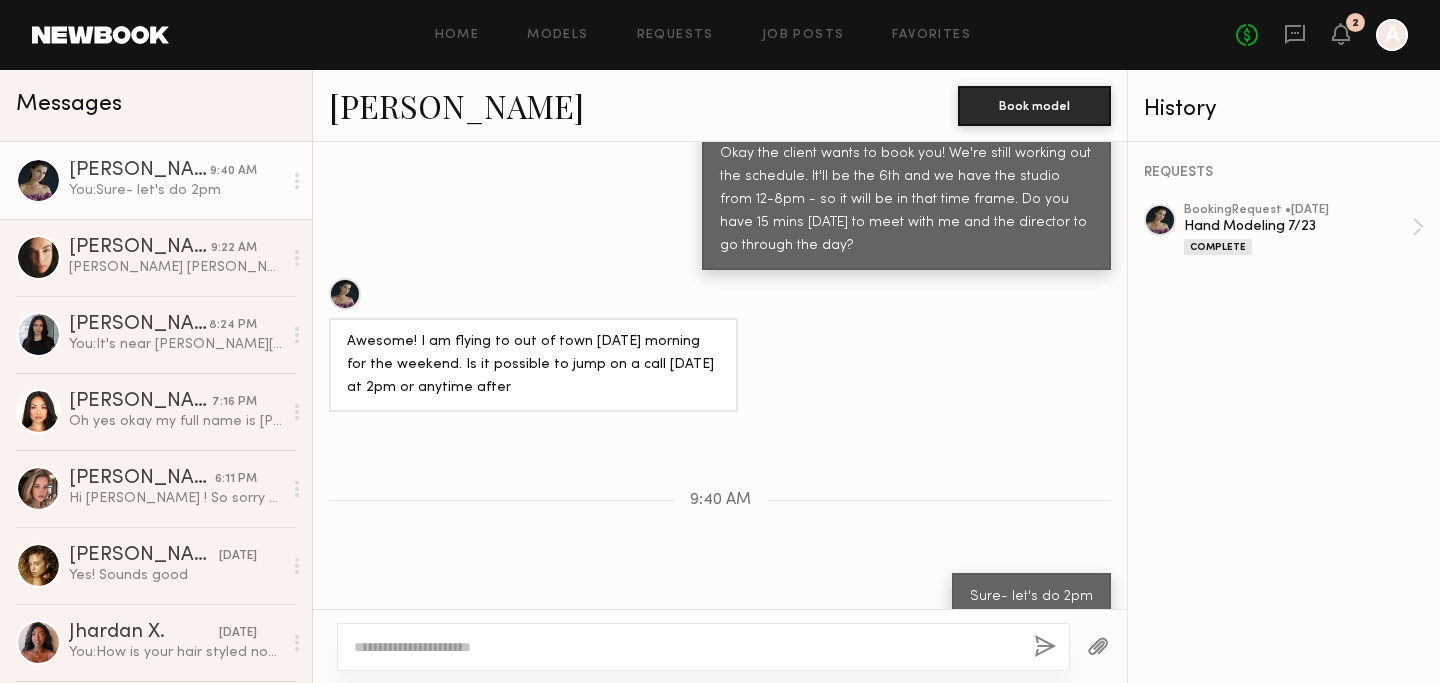 type on "**********" 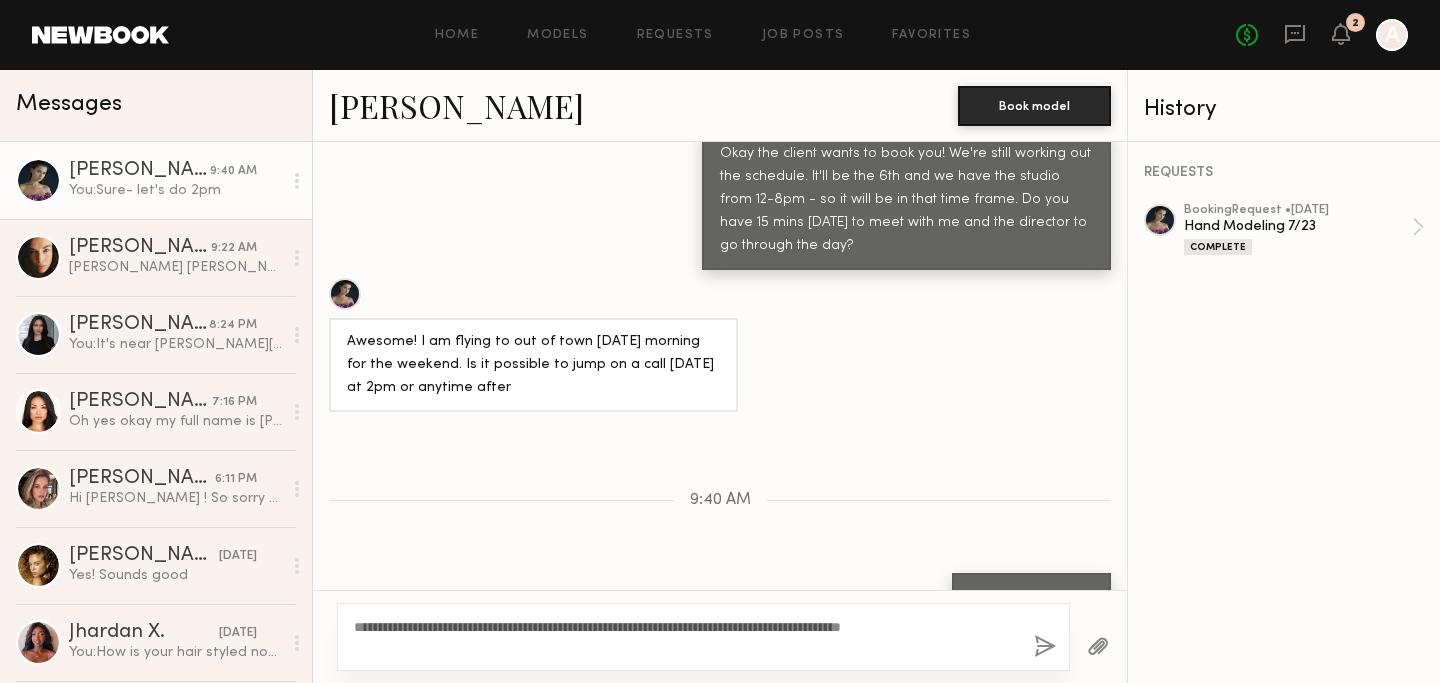 click on "**********" 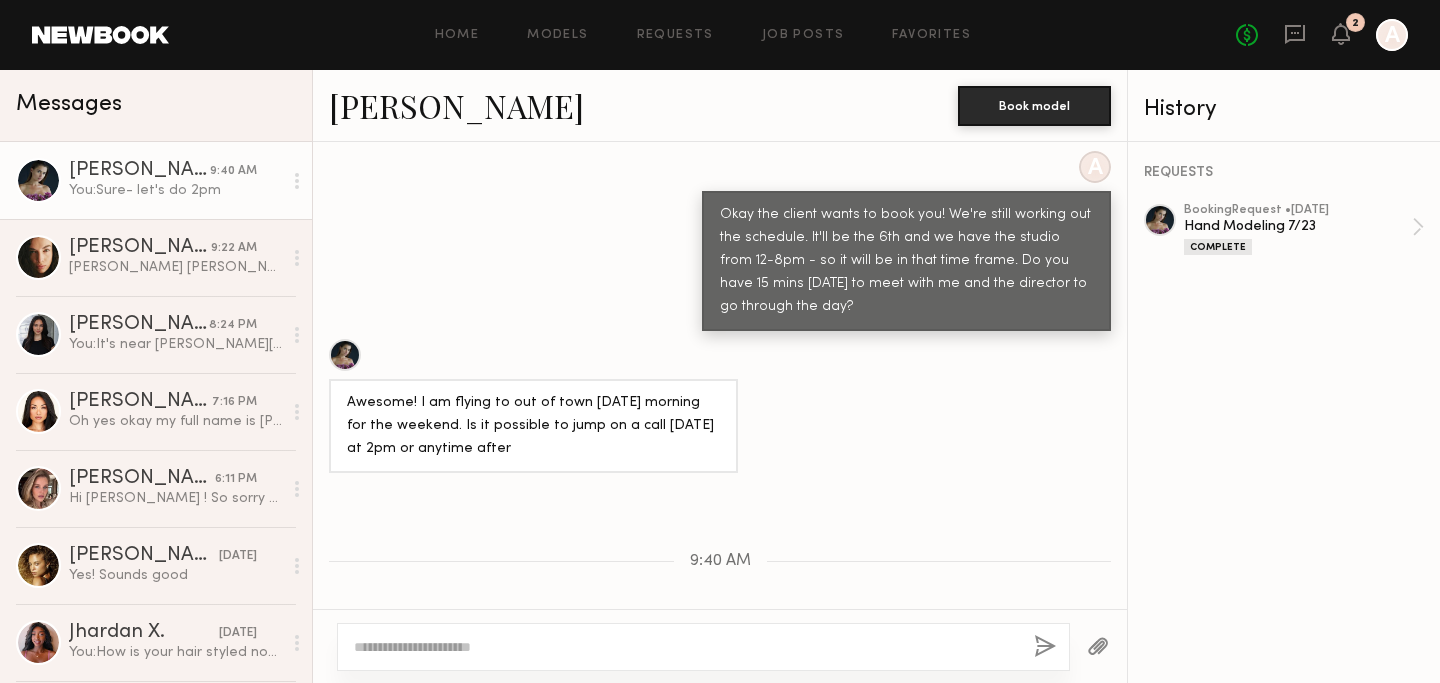 scroll, scrollTop: 1514, scrollLeft: 0, axis: vertical 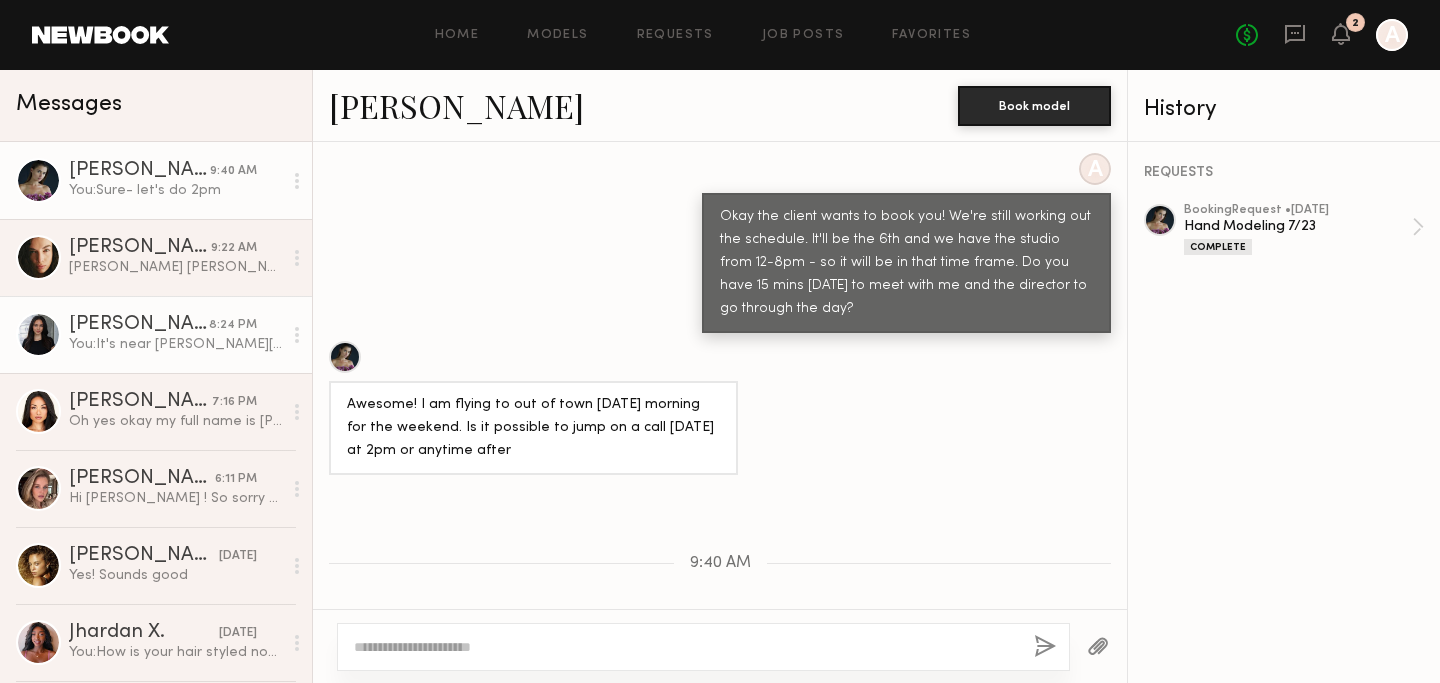 click on "You:  It's near Boyle Heights, so yes close to DTLA!" 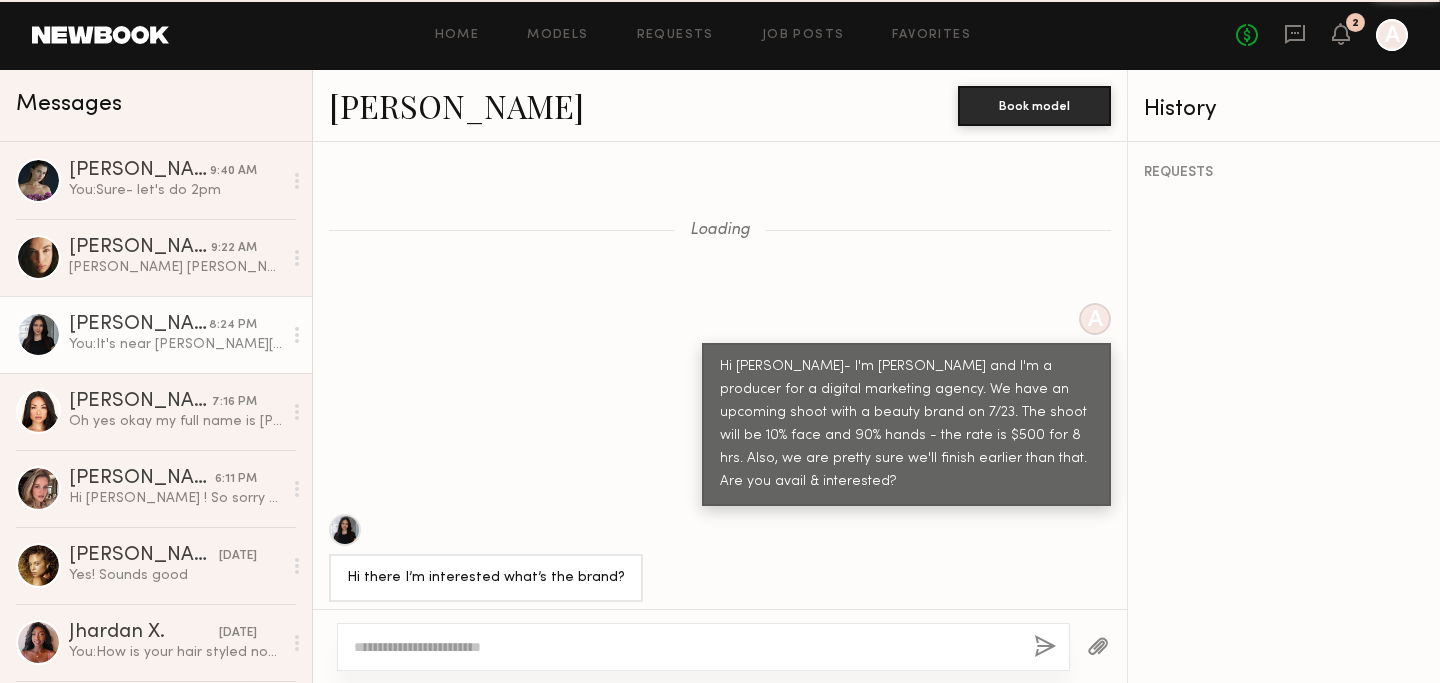 scroll, scrollTop: 3860, scrollLeft: 0, axis: vertical 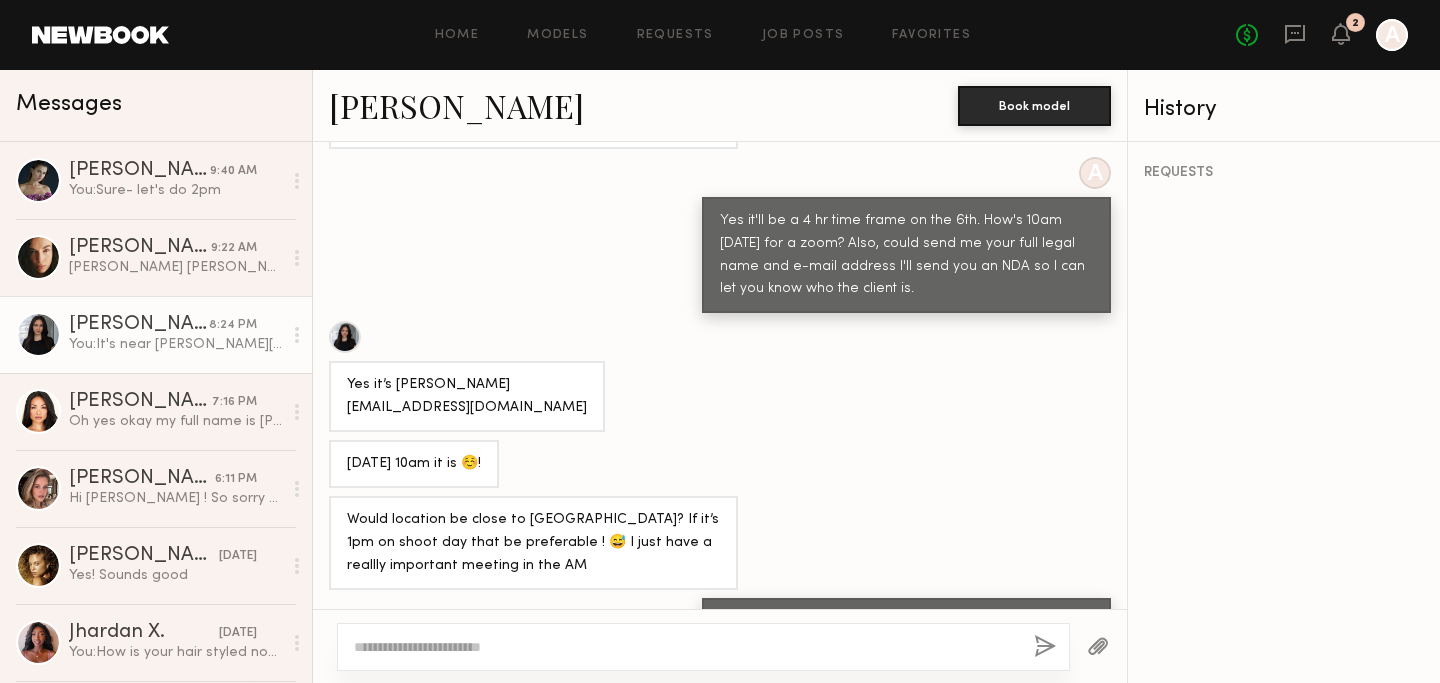 click on "Yes it’s Haley Amaya
Haleyamaya6@gmail.com" 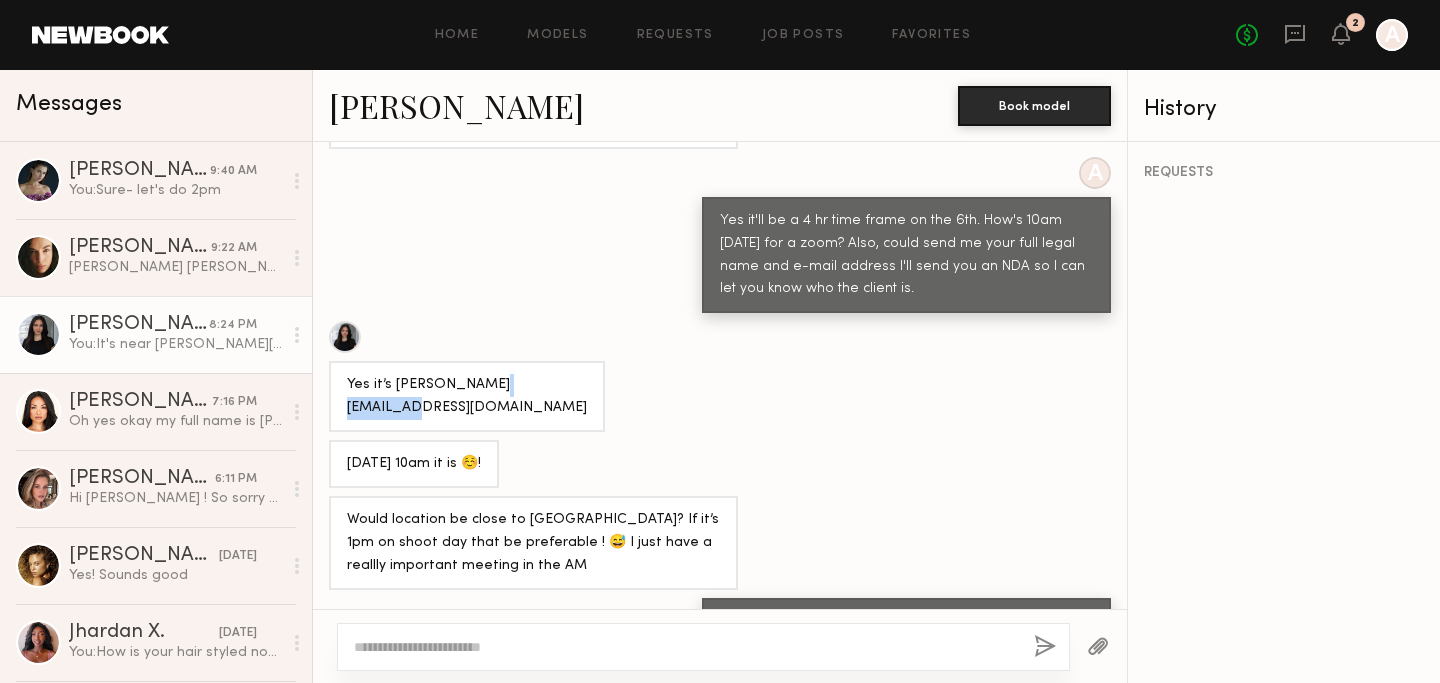 click on "Yes it’s Haley Amaya
Haleyamaya6@gmail.com" 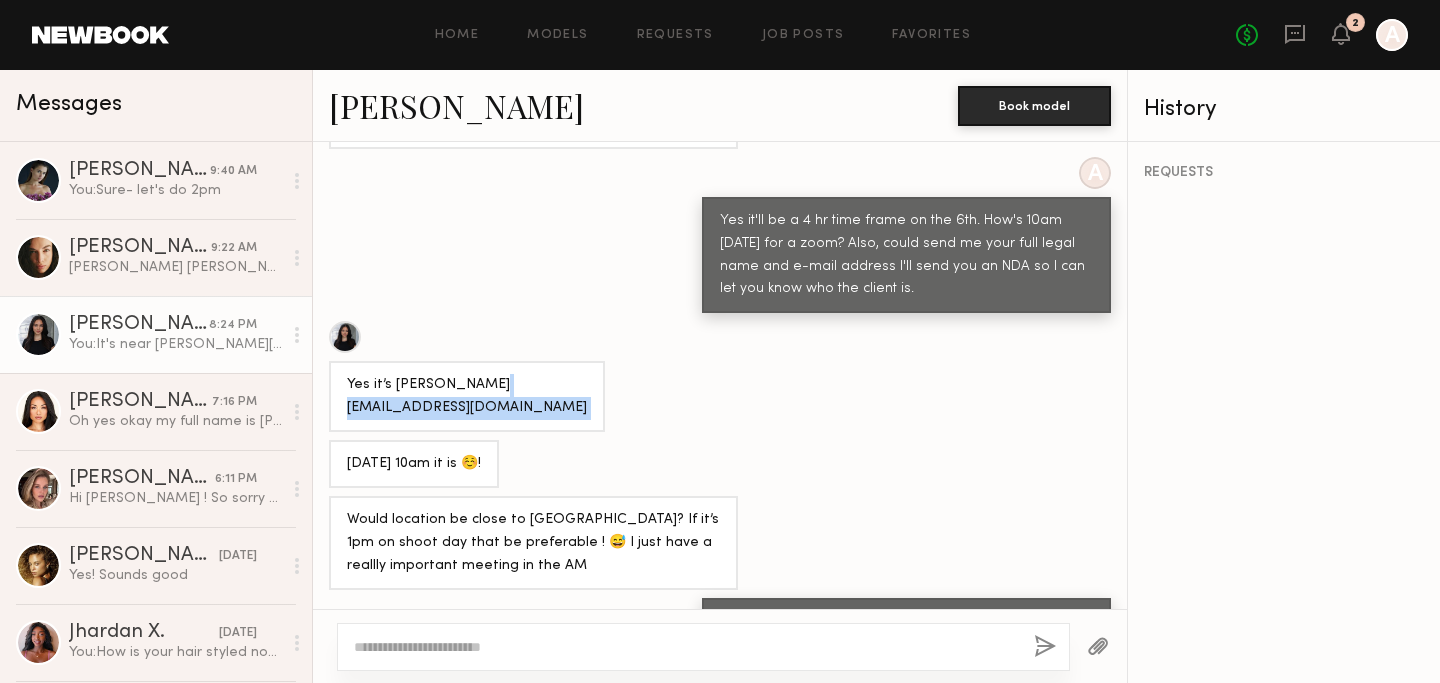 click on "Yes it’s Haley Amaya
Haleyamaya6@gmail.com" 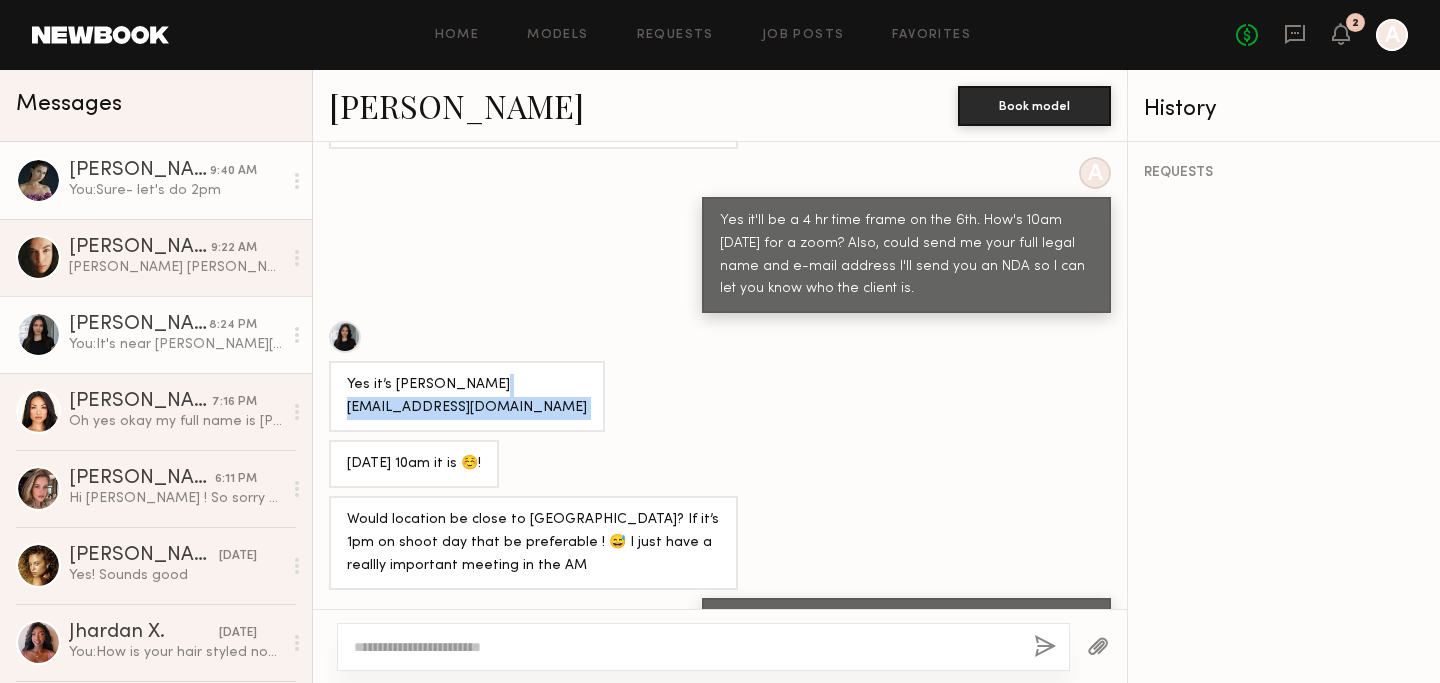 click on "You:  Sure- let's do 2pm" 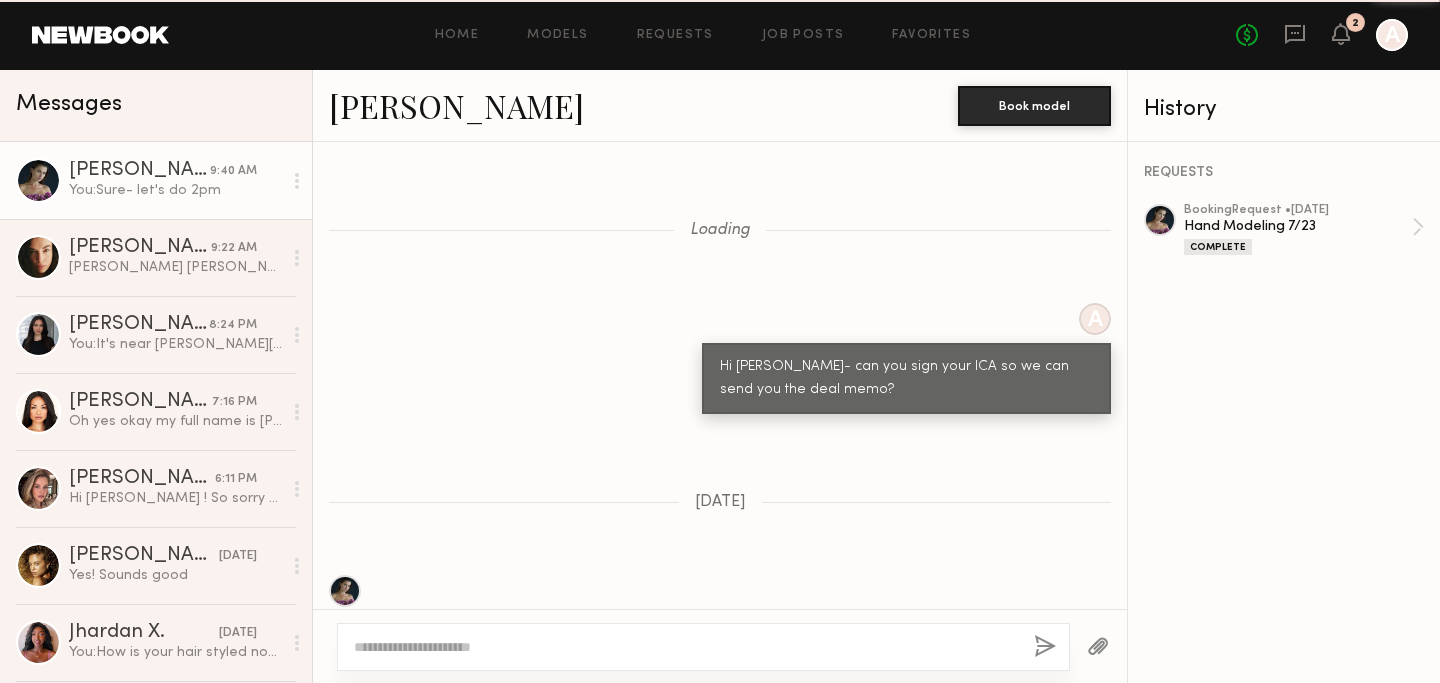 scroll, scrollTop: 1577, scrollLeft: 0, axis: vertical 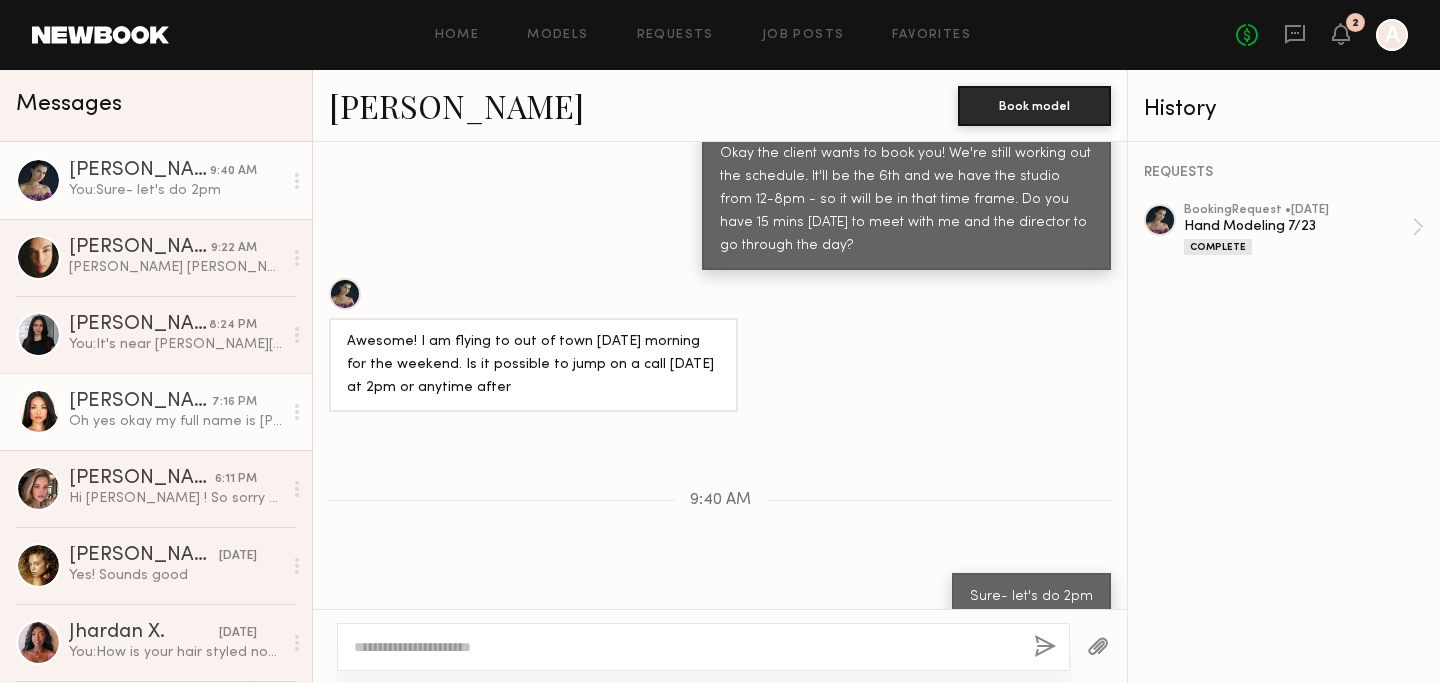 click on "Jules A." 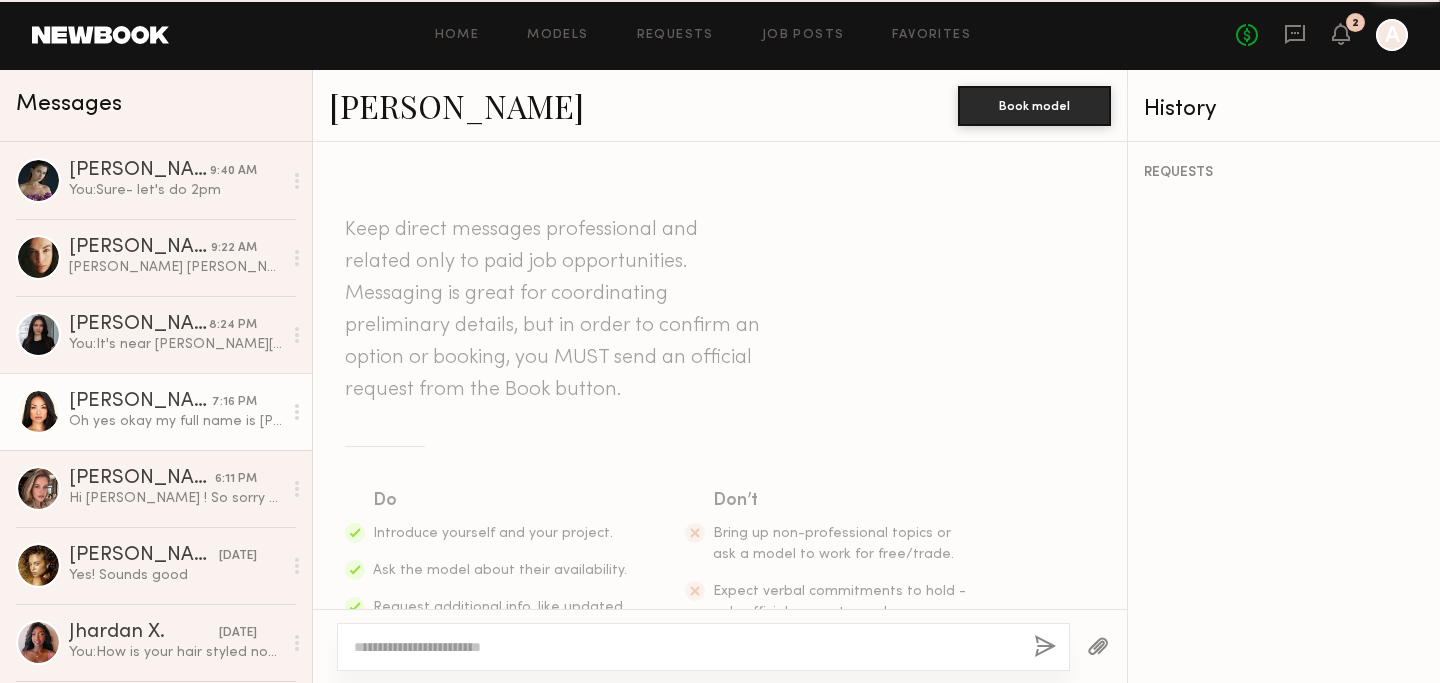 scroll, scrollTop: 1626, scrollLeft: 0, axis: vertical 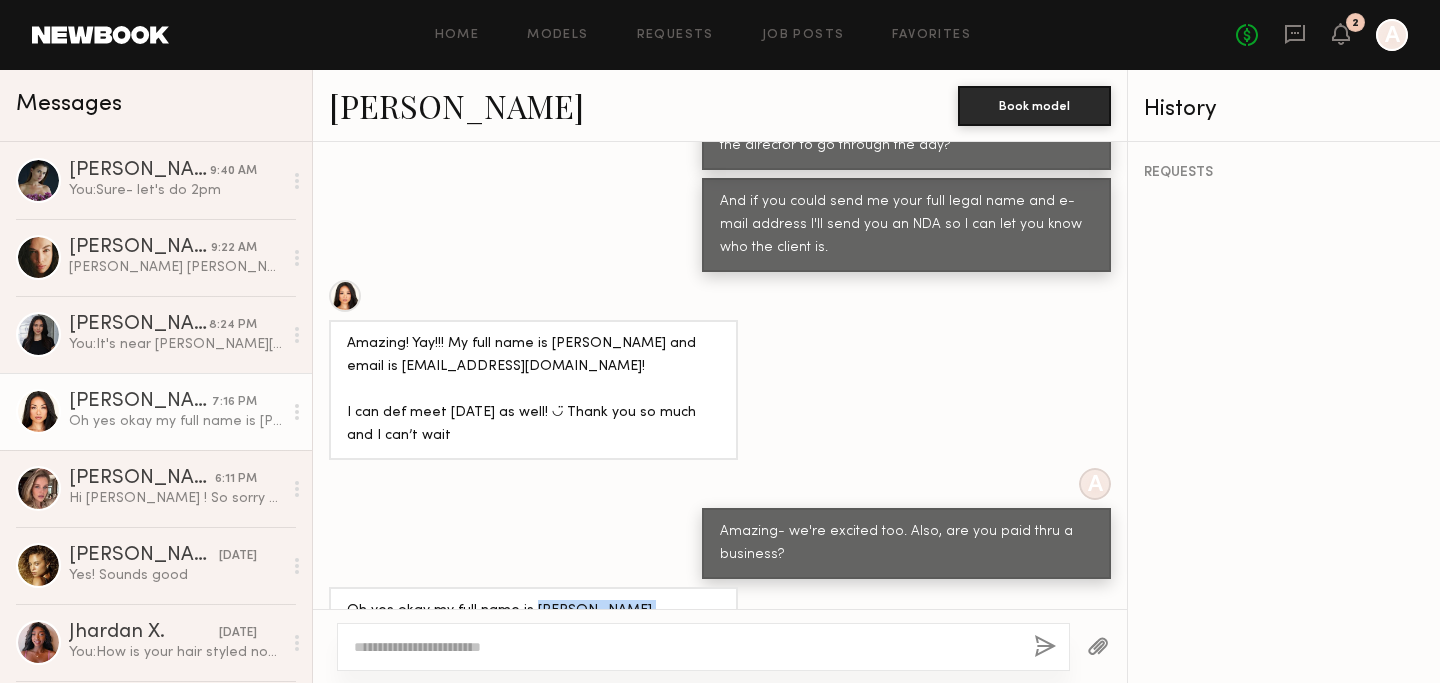 drag, startPoint x: 682, startPoint y: 542, endPoint x: 526, endPoint y: 536, distance: 156.11534 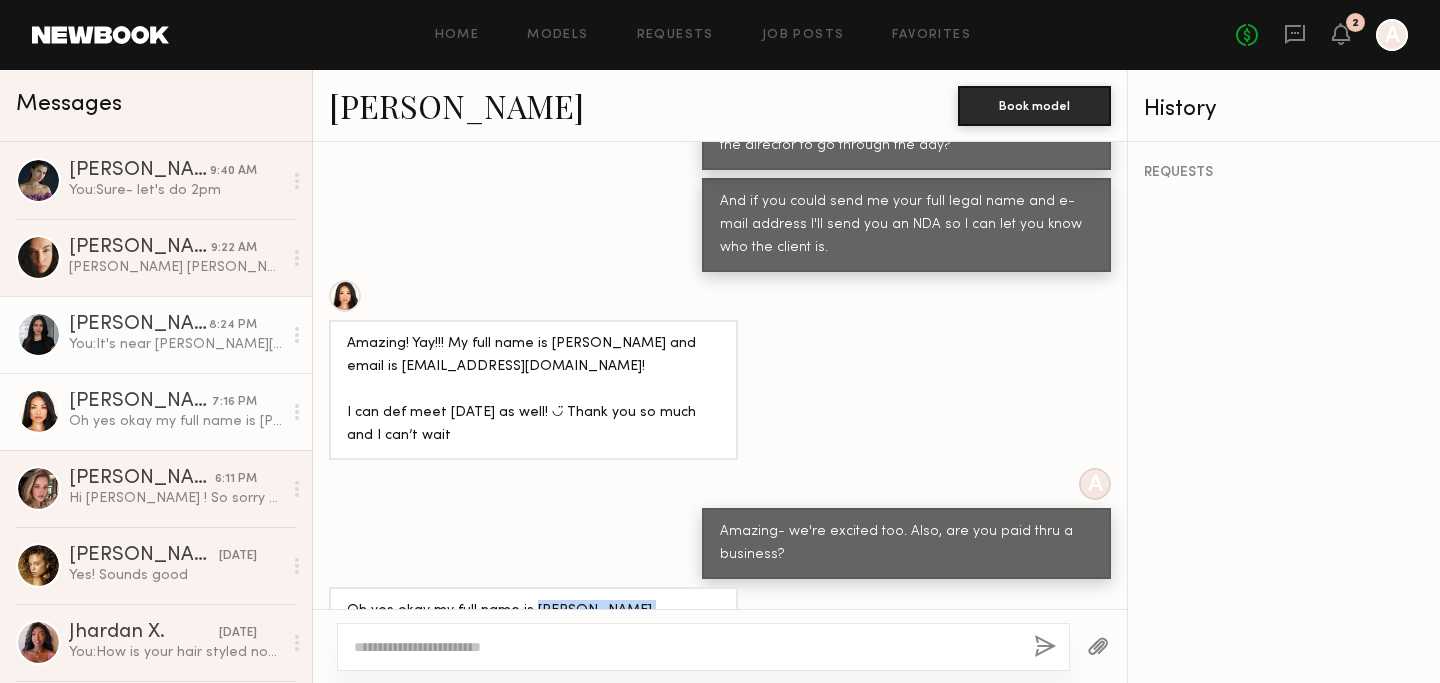 click on "You:  It's near Boyle Heights, so yes close to DTLA!" 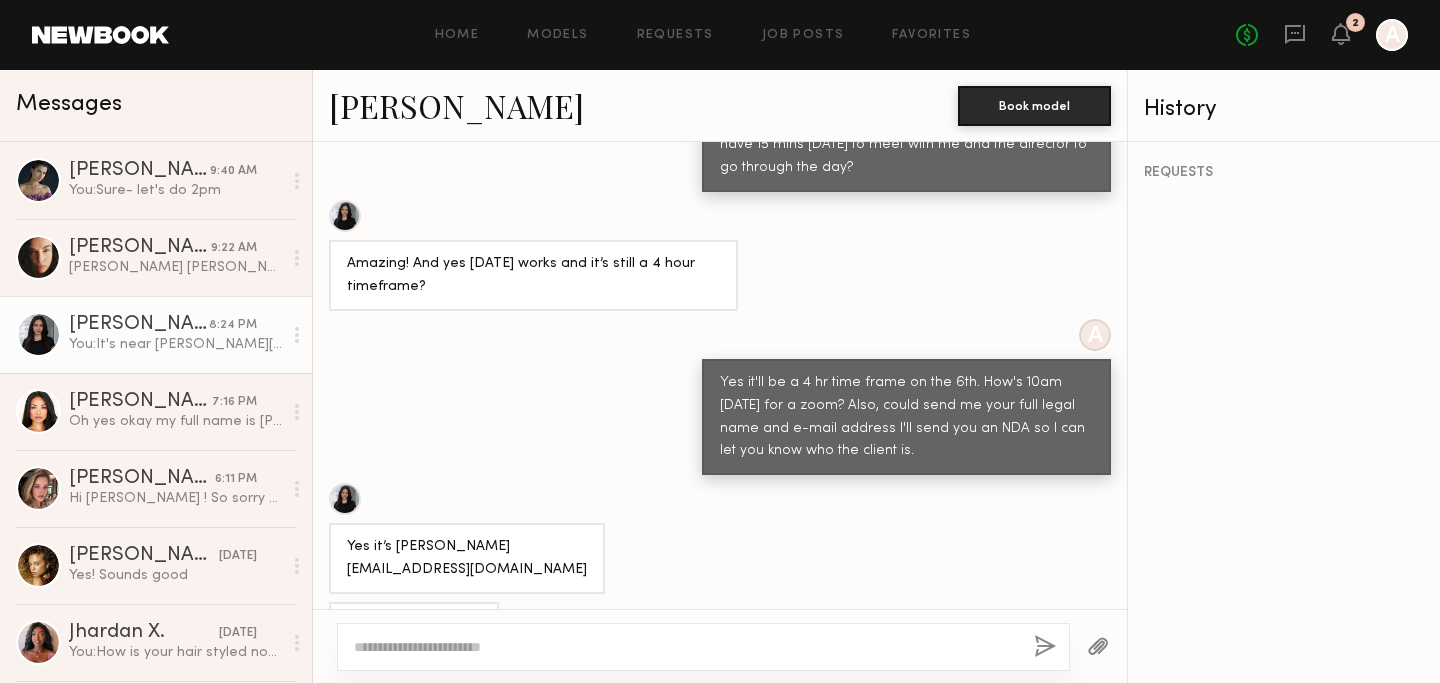 scroll, scrollTop: 3687, scrollLeft: 0, axis: vertical 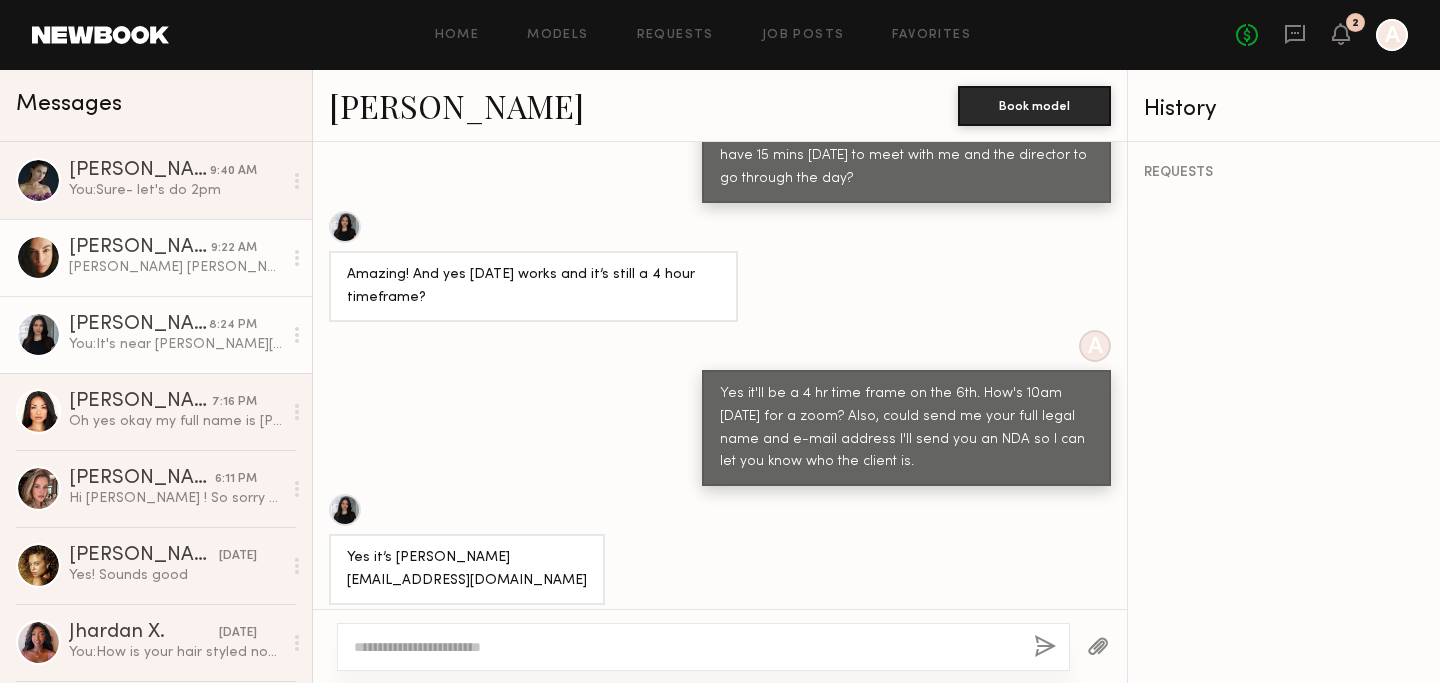 click on "Uliana Vaganova
uliana@myyahoo.com
Also, would it be okay to do the payment through invoice?
Thanks
Have a nice day!" 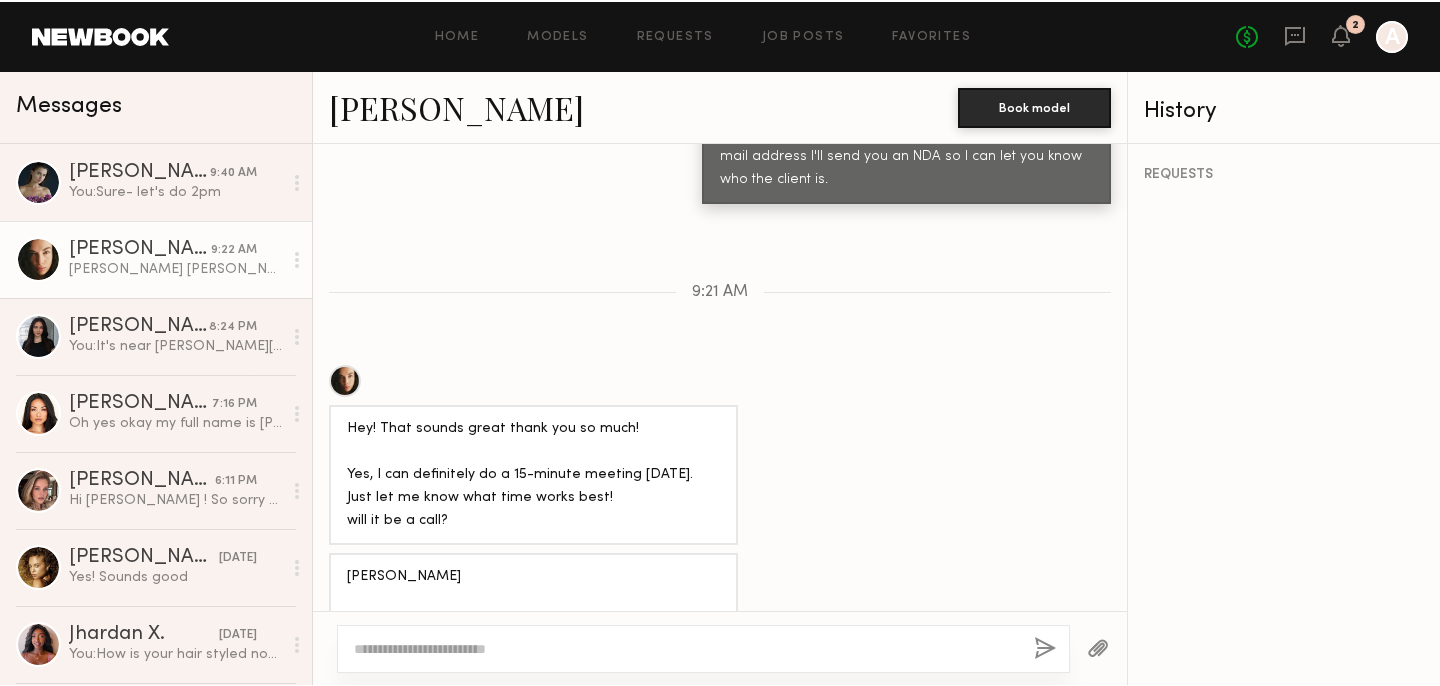 scroll, scrollTop: 3133, scrollLeft: 0, axis: vertical 